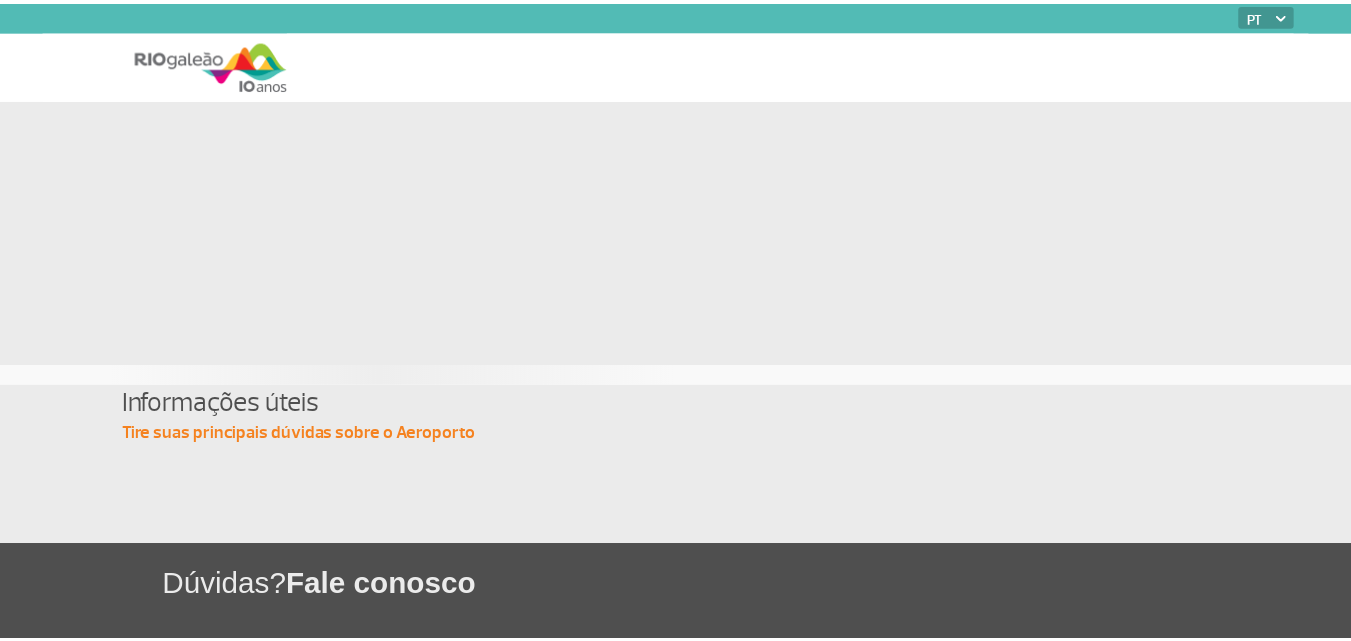scroll, scrollTop: 0, scrollLeft: 0, axis: both 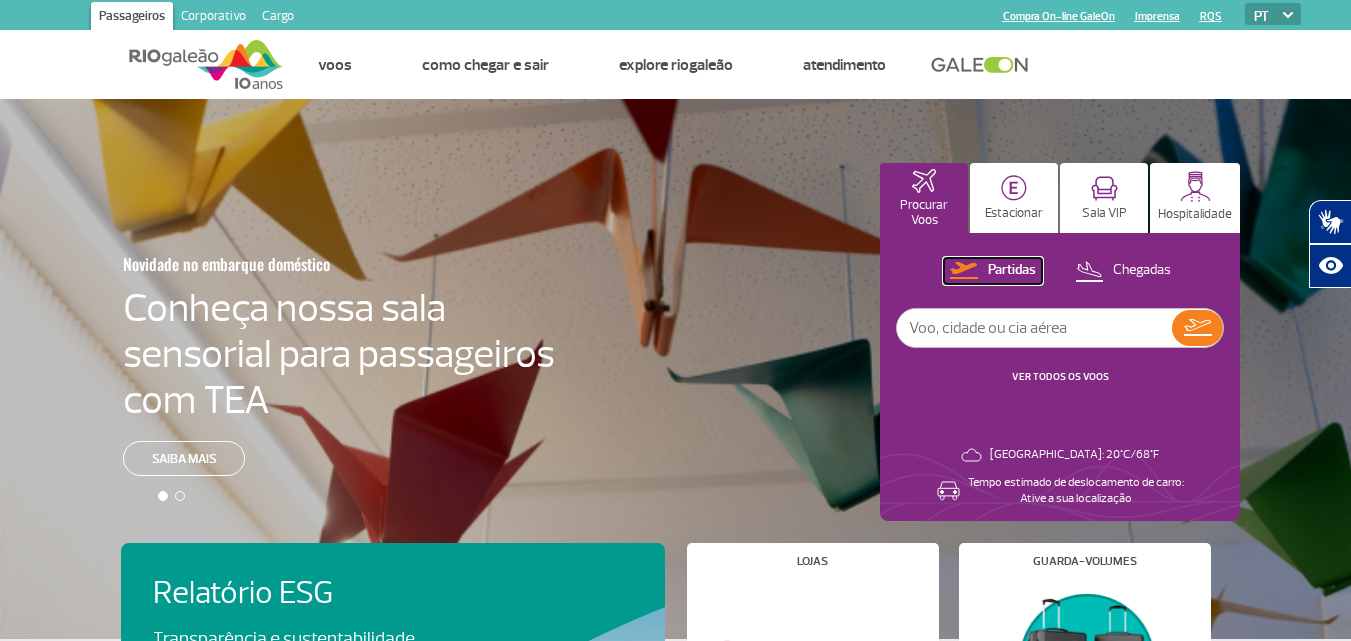 click on "Partidas" at bounding box center [1012, 270] 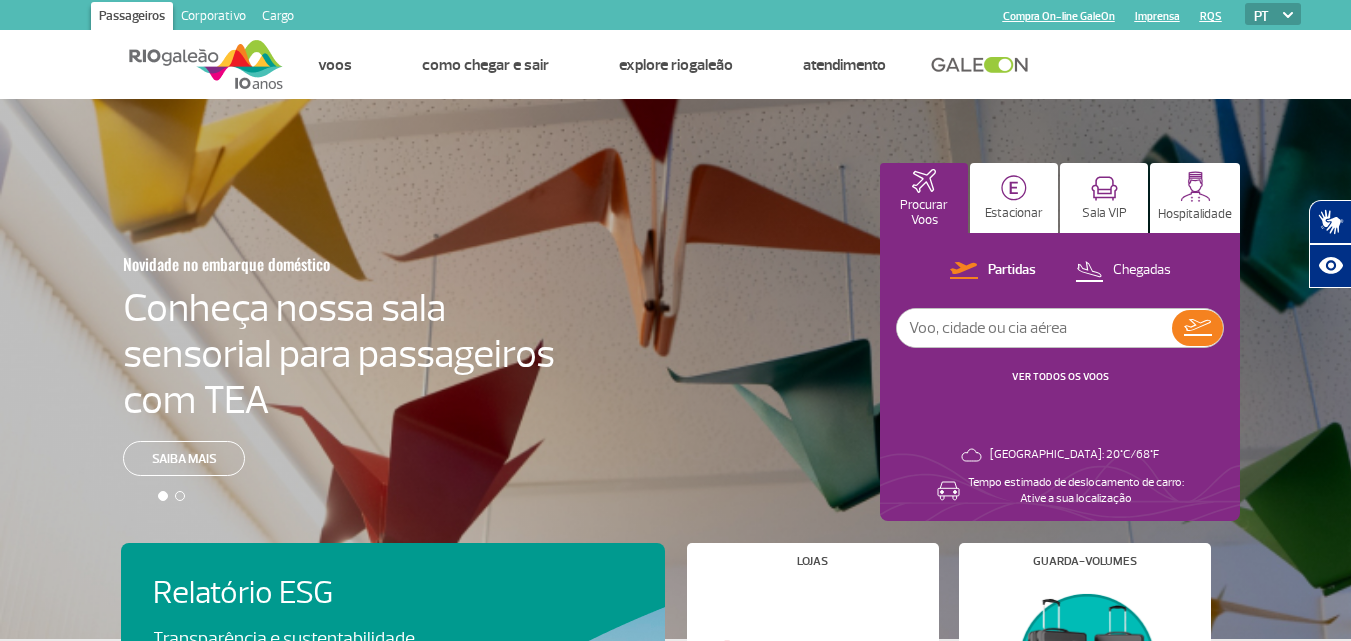 click on "VER TODOS OS VOOS" at bounding box center [1060, 376] 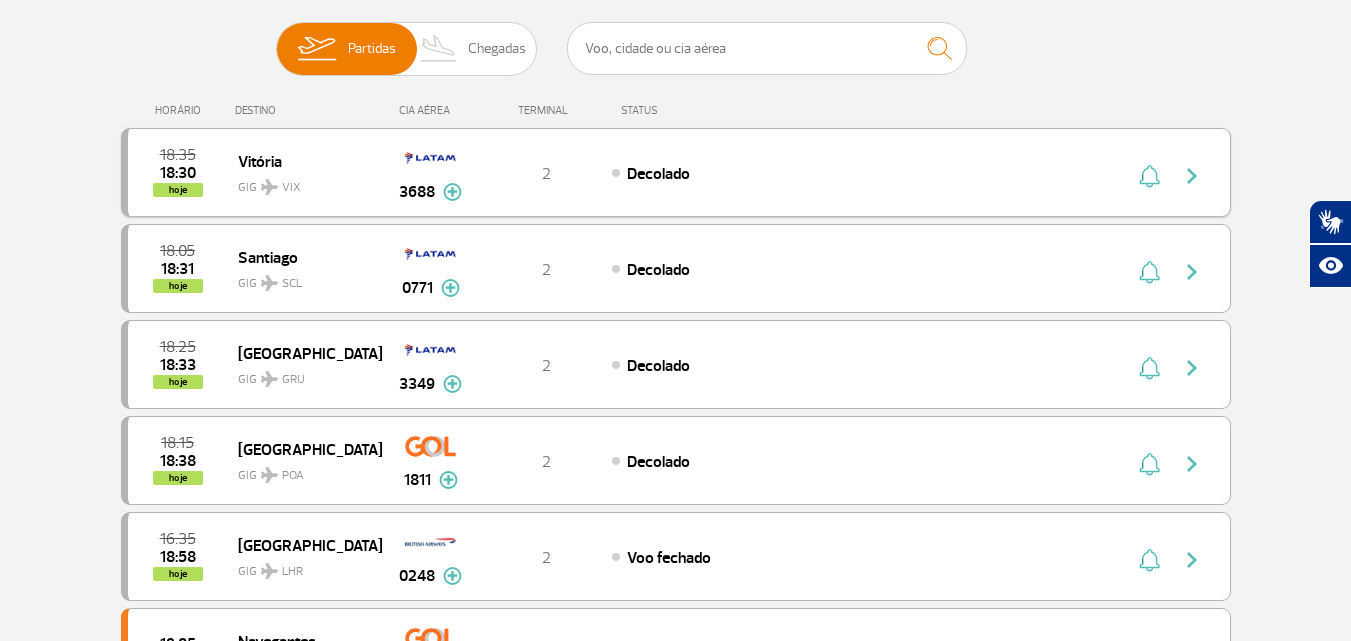 scroll, scrollTop: 0, scrollLeft: 0, axis: both 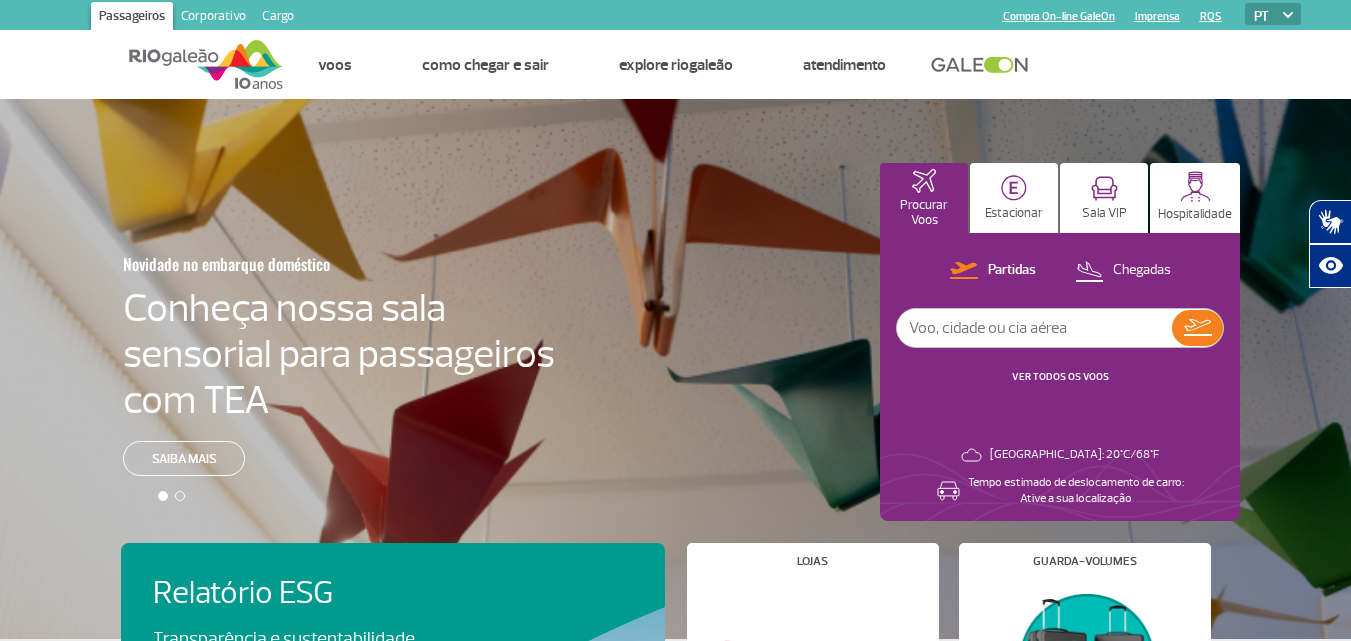 click on "VER TODOS OS VOOS" at bounding box center (1060, 376) 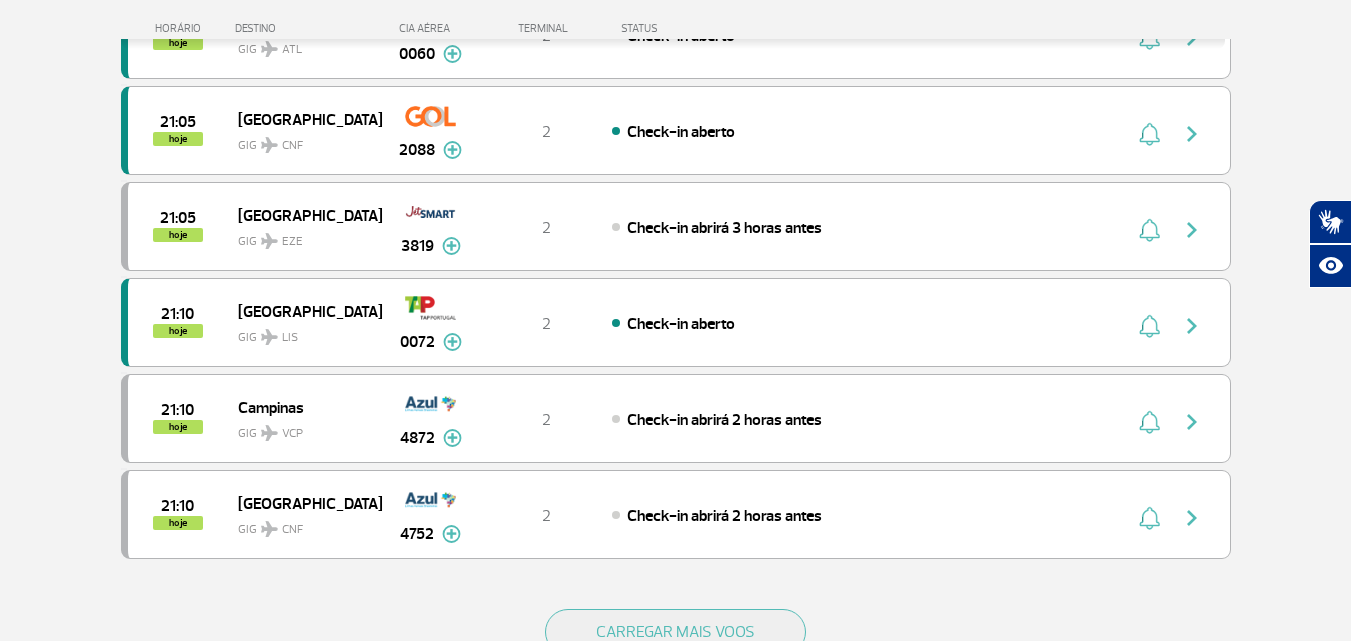 scroll, scrollTop: 1800, scrollLeft: 0, axis: vertical 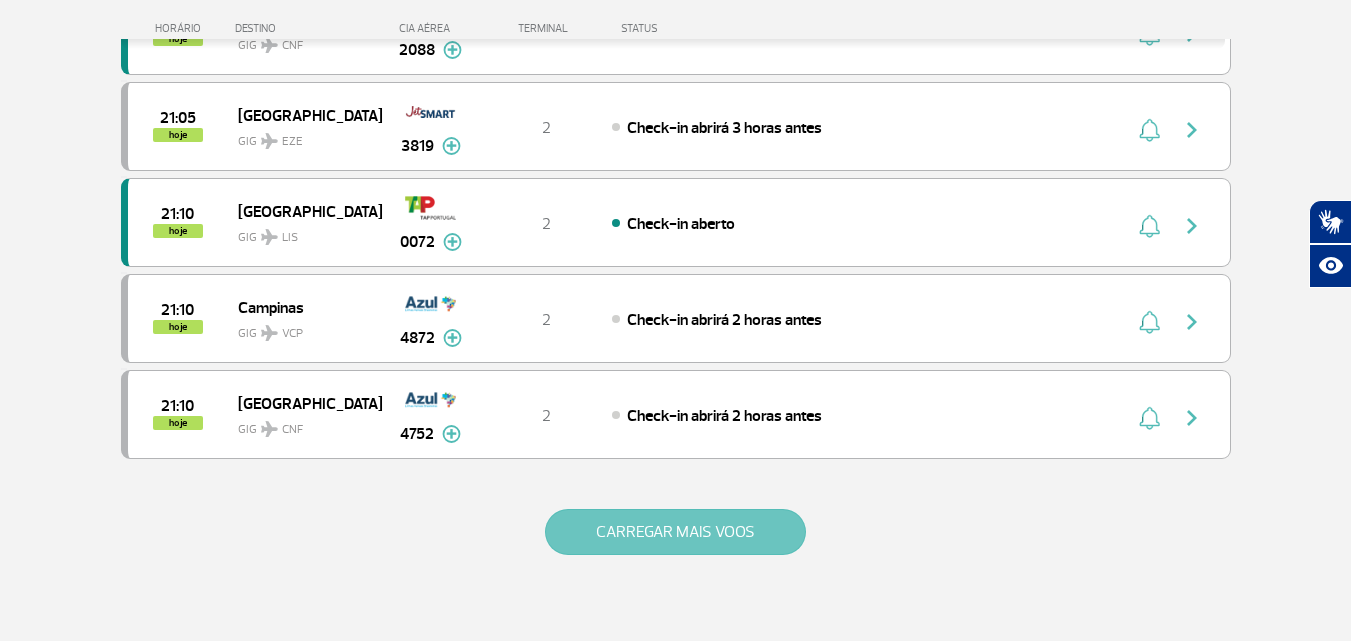 click on "CARREGAR MAIS VOOS" at bounding box center (675, 532) 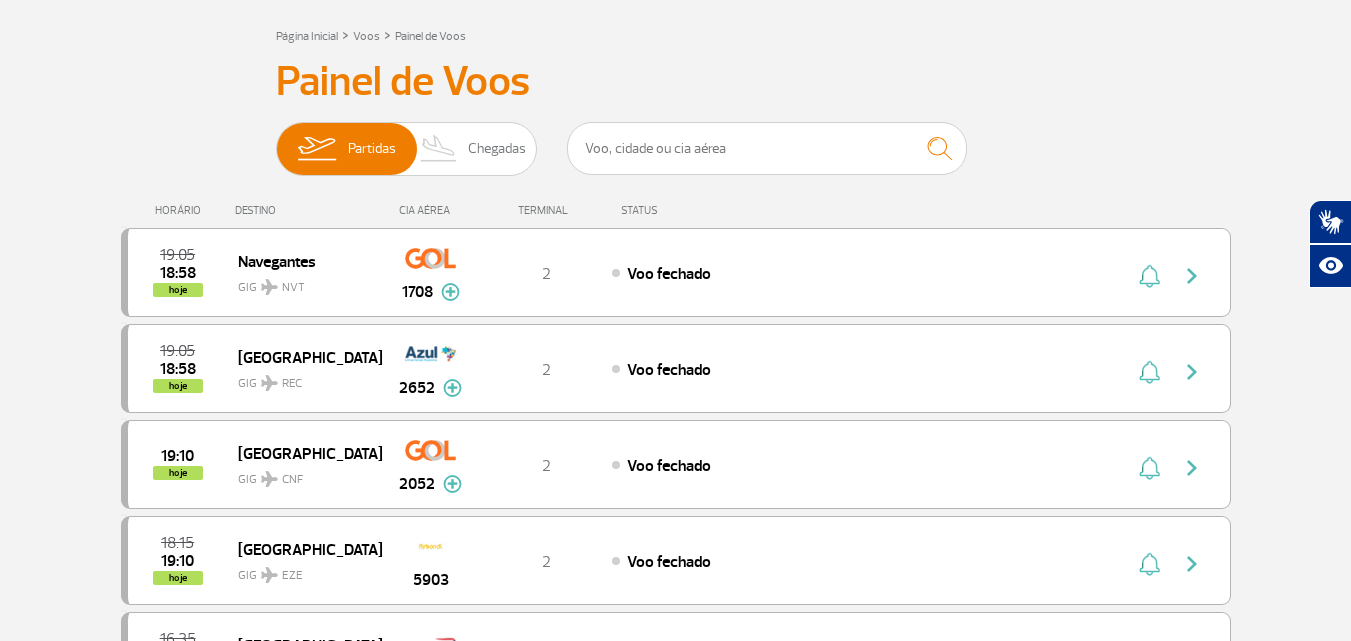 scroll, scrollTop: 0, scrollLeft: 0, axis: both 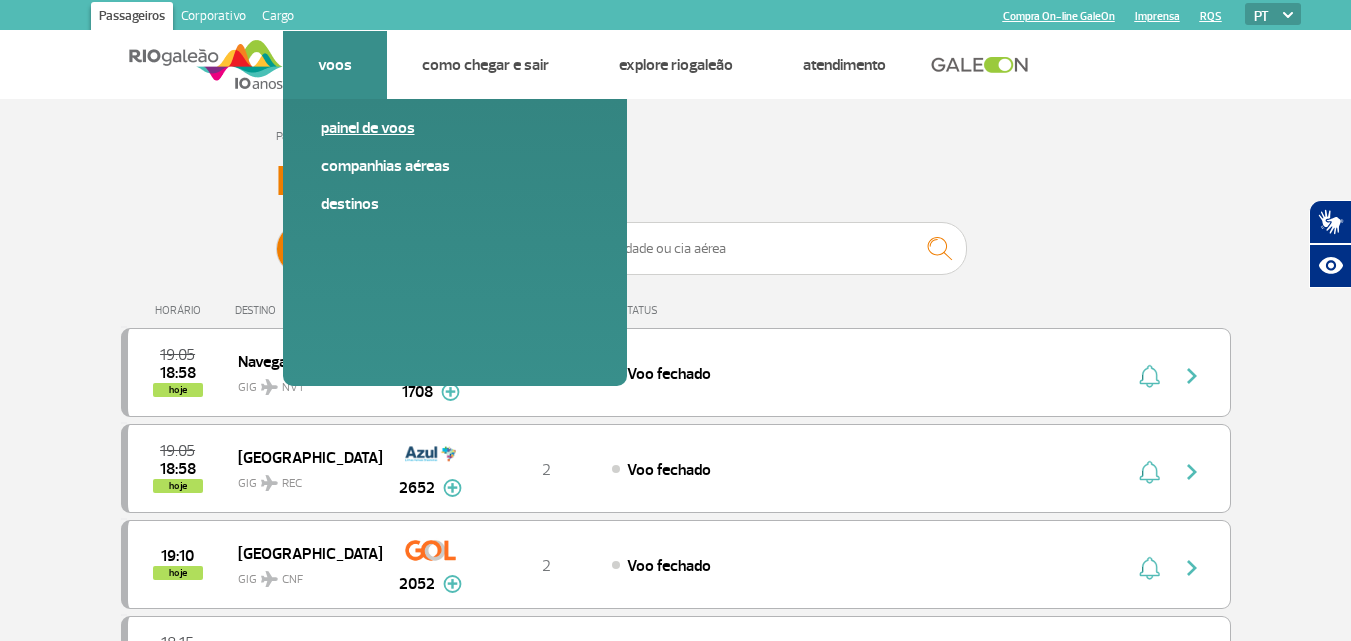 click on "Painel de voos" at bounding box center (455, 128) 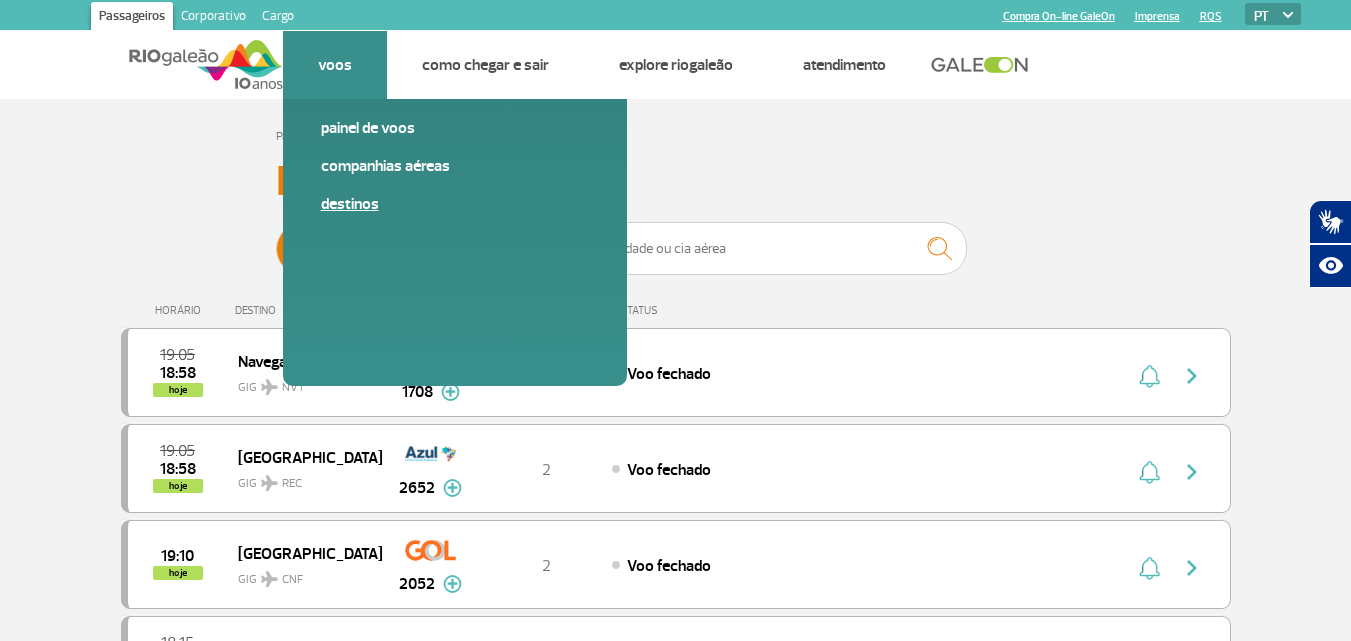 click on "Destinos" at bounding box center (455, 204) 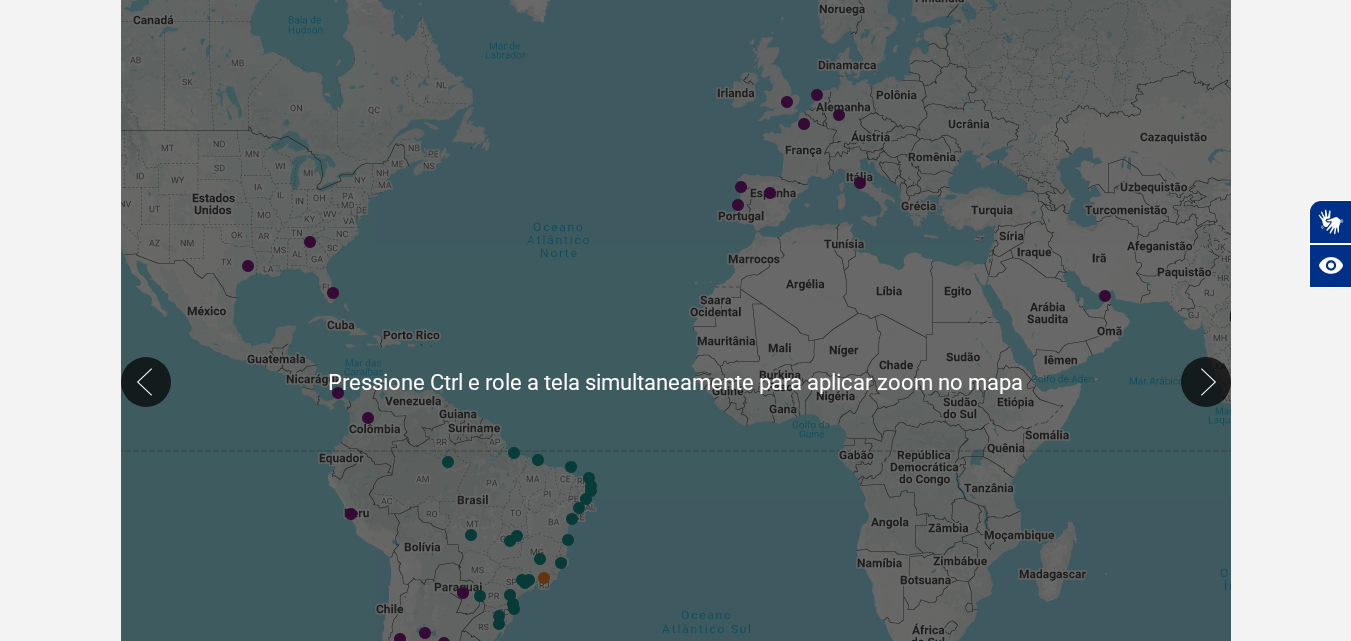 scroll, scrollTop: 300, scrollLeft: 0, axis: vertical 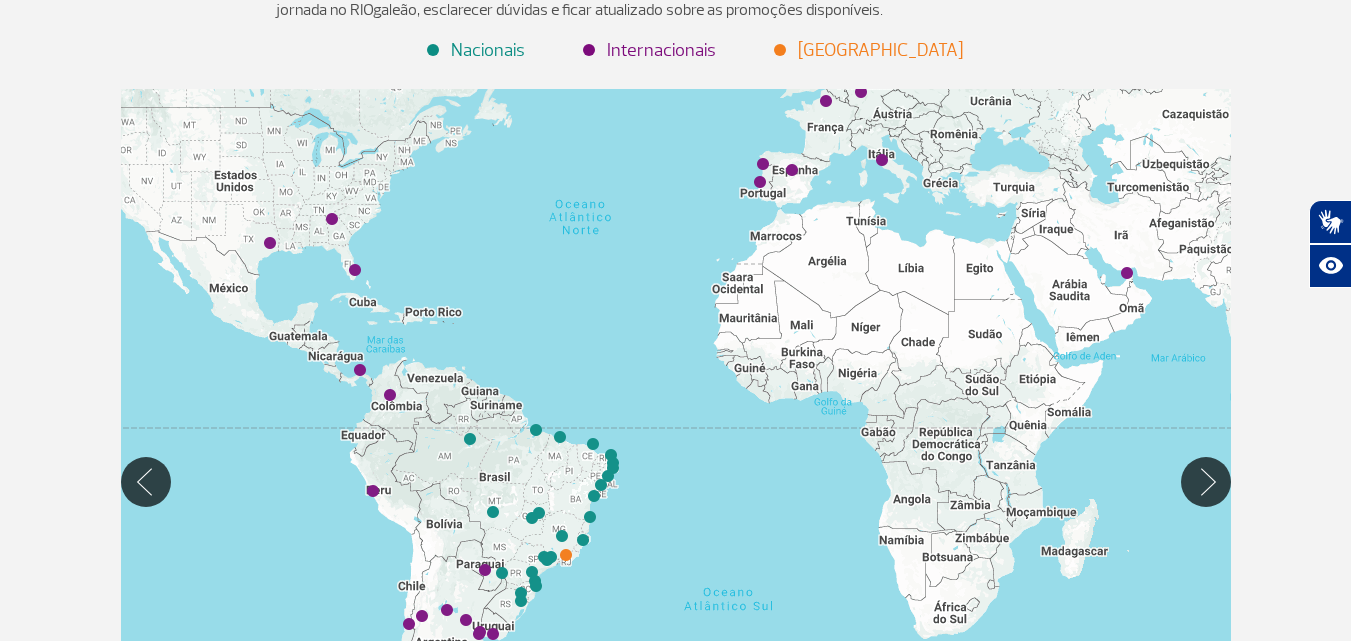 drag, startPoint x: 522, startPoint y: 419, endPoint x: 547, endPoint y: 291, distance: 130.41856 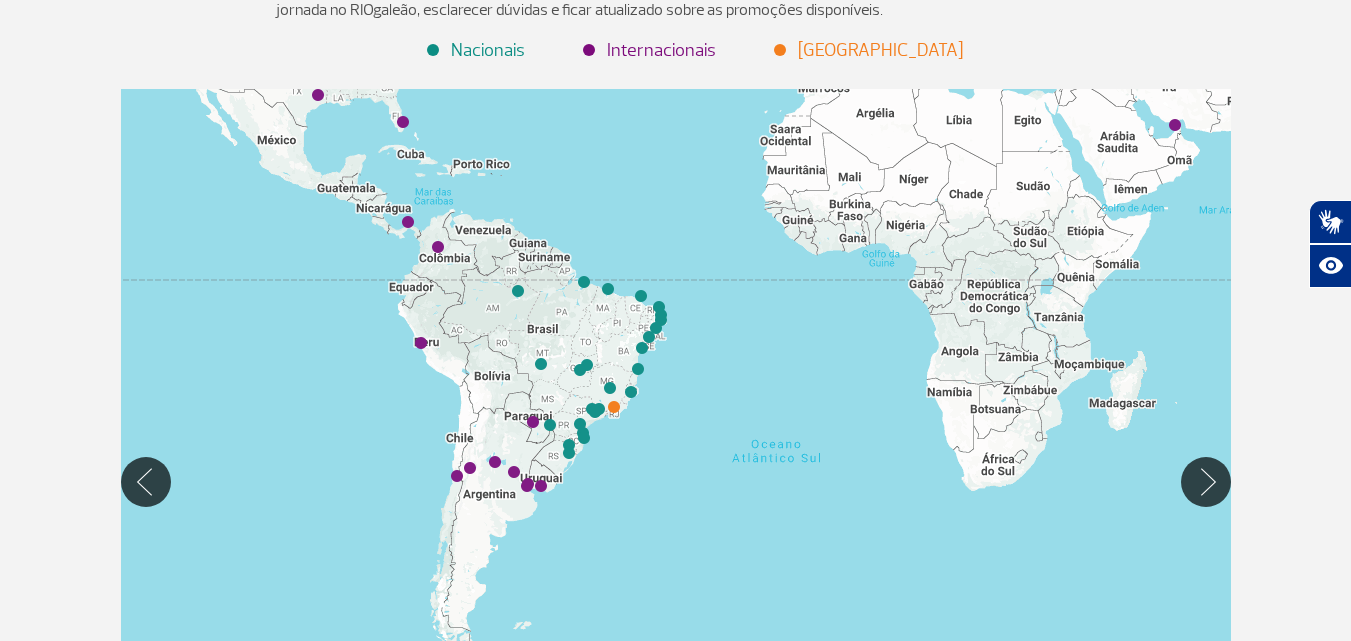 drag, startPoint x: 563, startPoint y: 455, endPoint x: 614, endPoint y: 293, distance: 169.83817 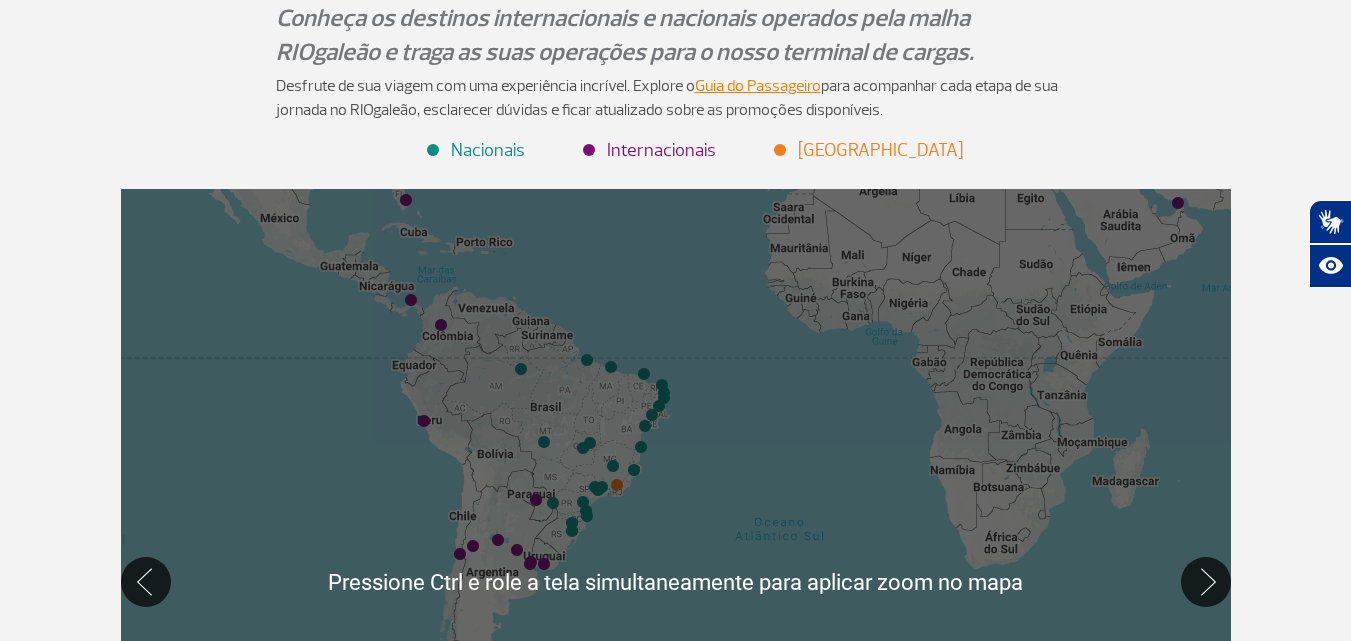 scroll, scrollTop: 400, scrollLeft: 0, axis: vertical 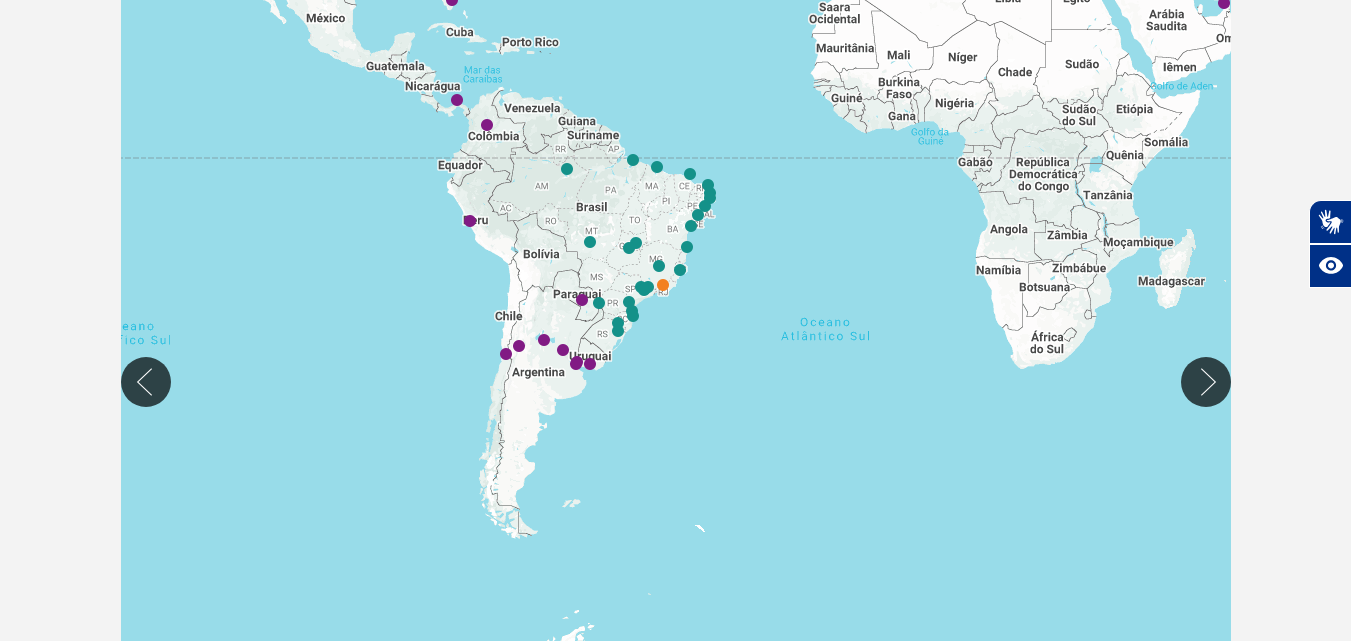 drag, startPoint x: 545, startPoint y: 338, endPoint x: 594, endPoint y: 338, distance: 49 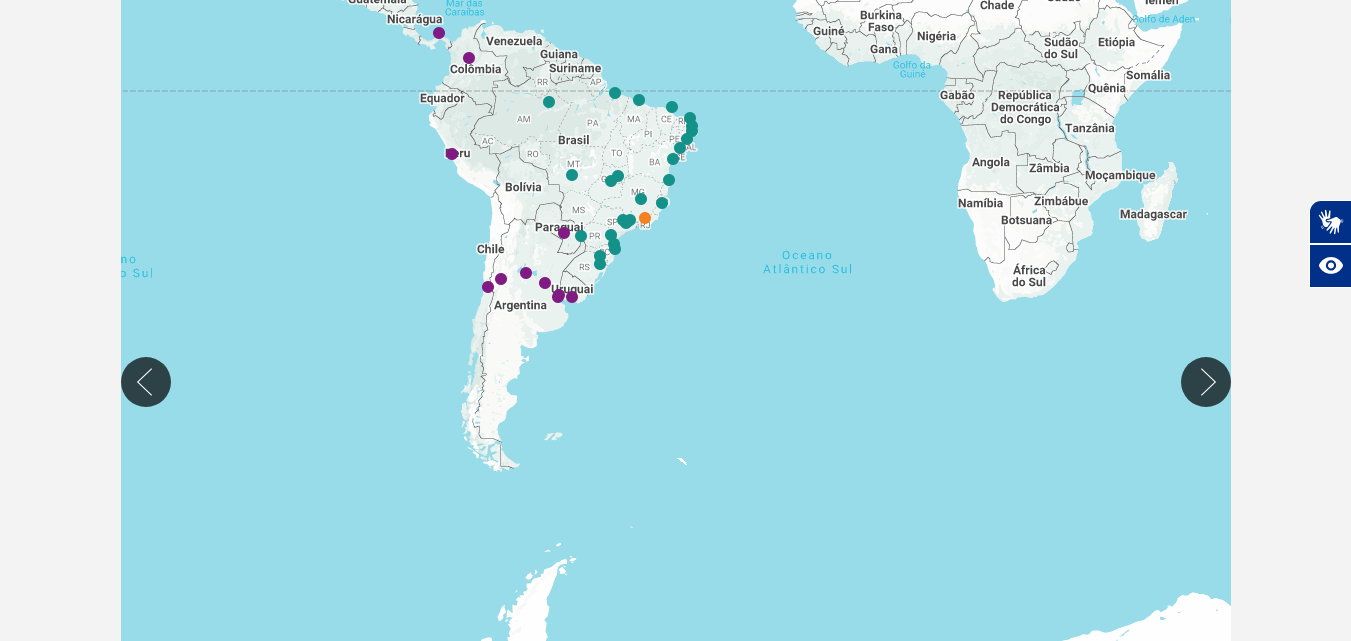 drag, startPoint x: 581, startPoint y: 345, endPoint x: 561, endPoint y: 277, distance: 70.88018 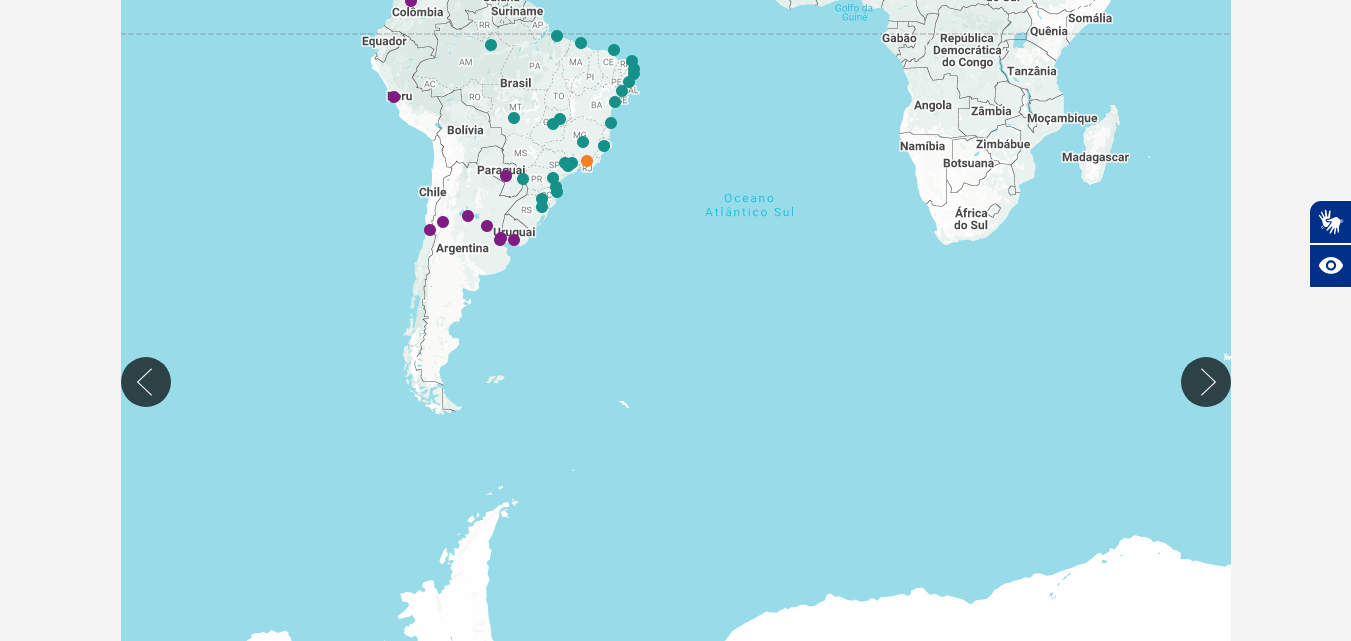 drag, startPoint x: 650, startPoint y: 508, endPoint x: 585, endPoint y: 350, distance: 170.84789 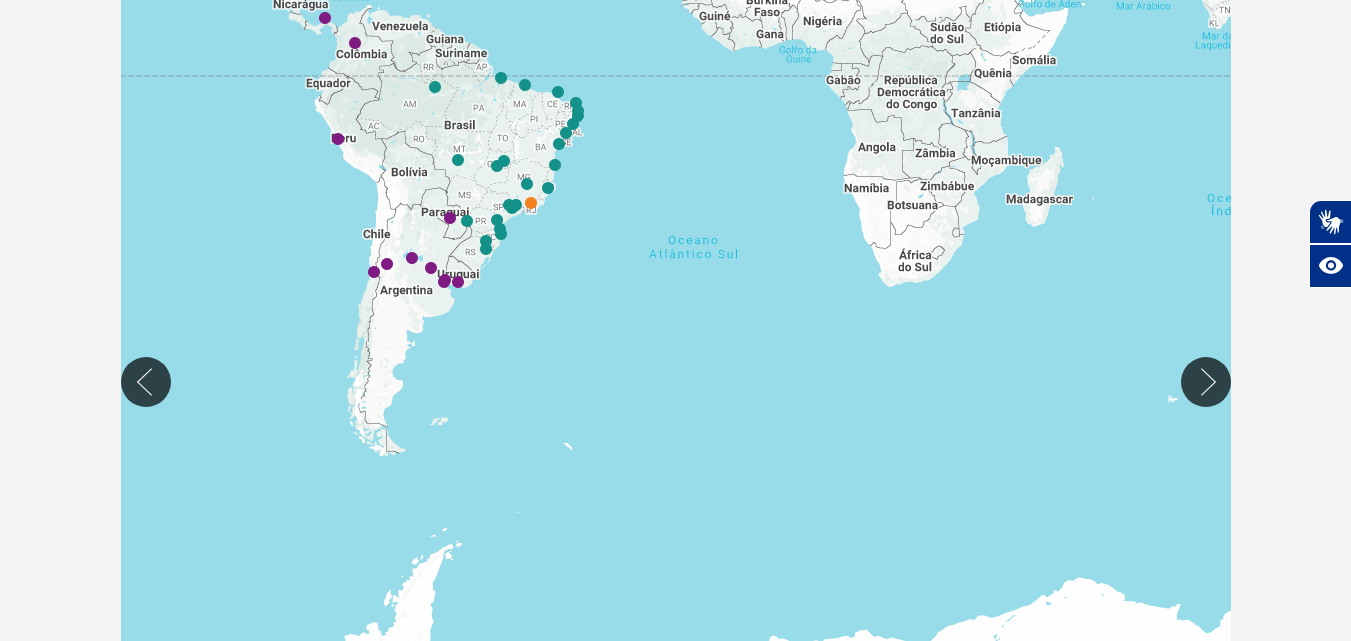 drag, startPoint x: 566, startPoint y: 287, endPoint x: 537, endPoint y: 489, distance: 204.07106 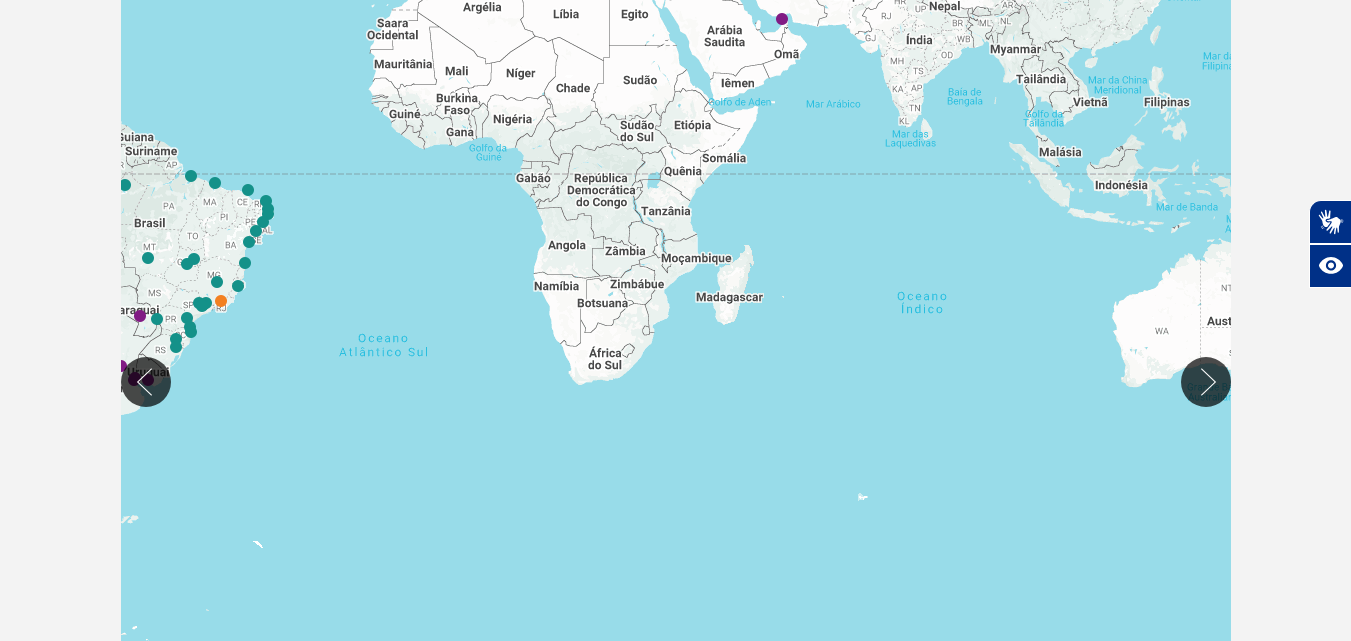 drag, startPoint x: 815, startPoint y: 453, endPoint x: 507, endPoint y: 486, distance: 309.76282 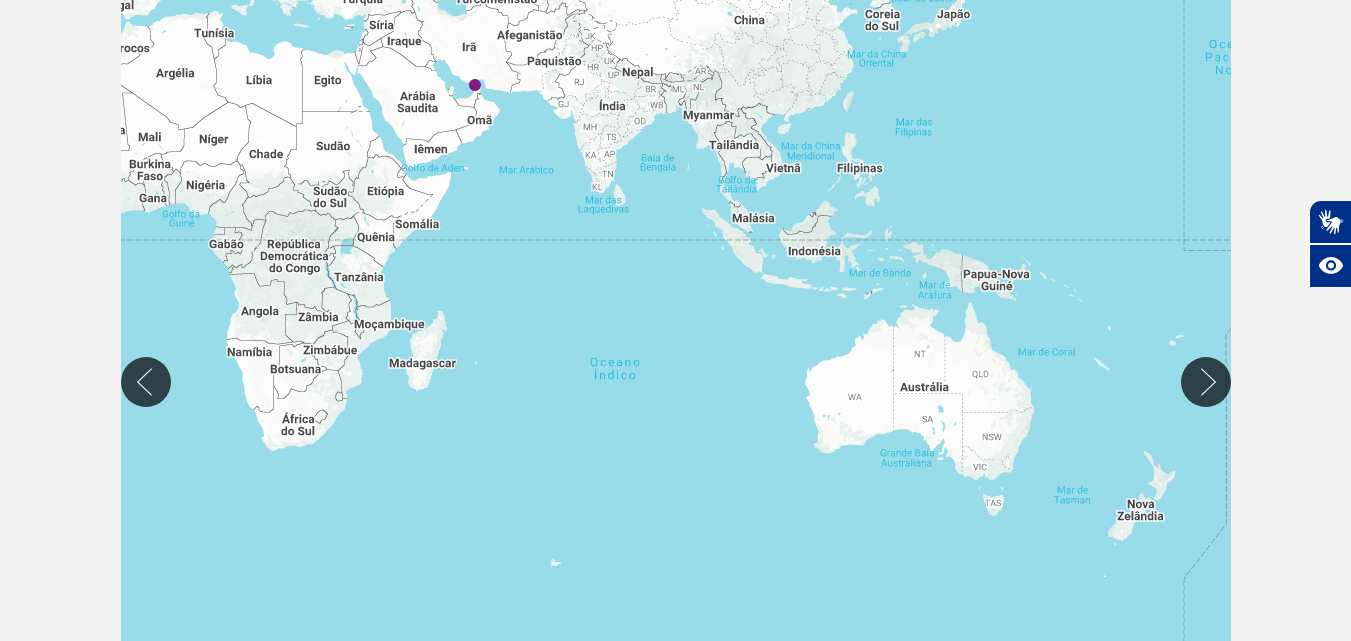 drag, startPoint x: 884, startPoint y: 380, endPoint x: 599, endPoint y: 444, distance: 292.0976 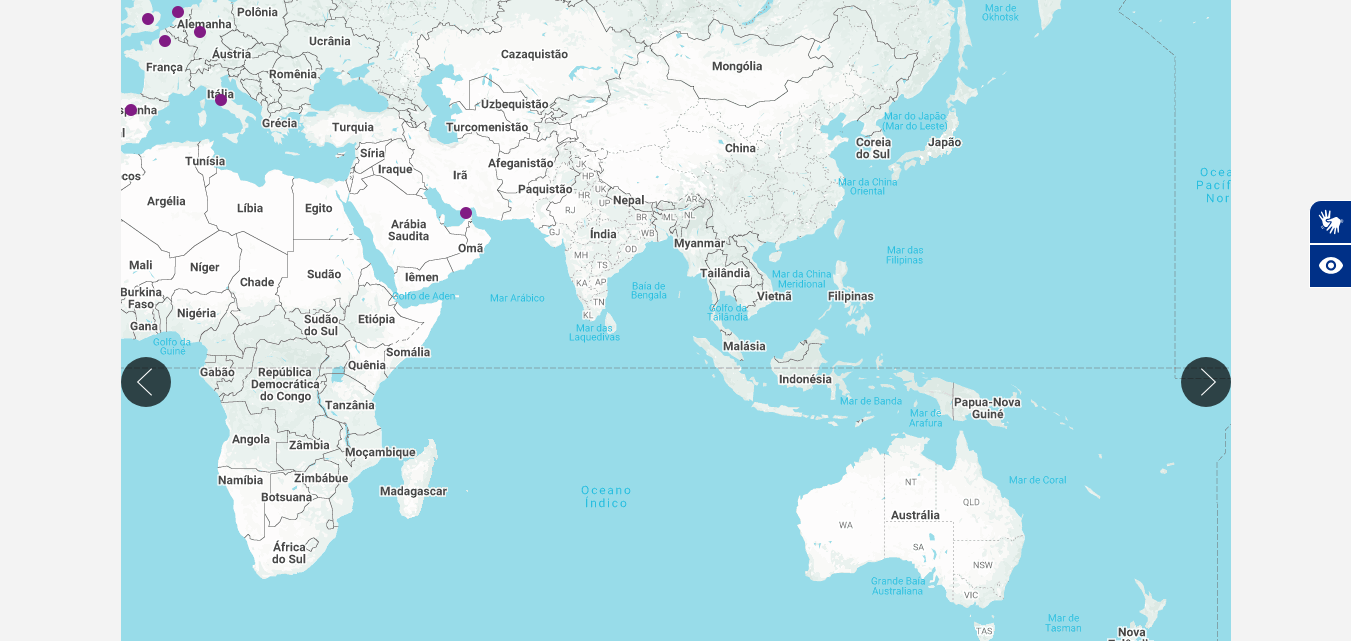 drag, startPoint x: 634, startPoint y: 394, endPoint x: 623, endPoint y: 525, distance: 131.46101 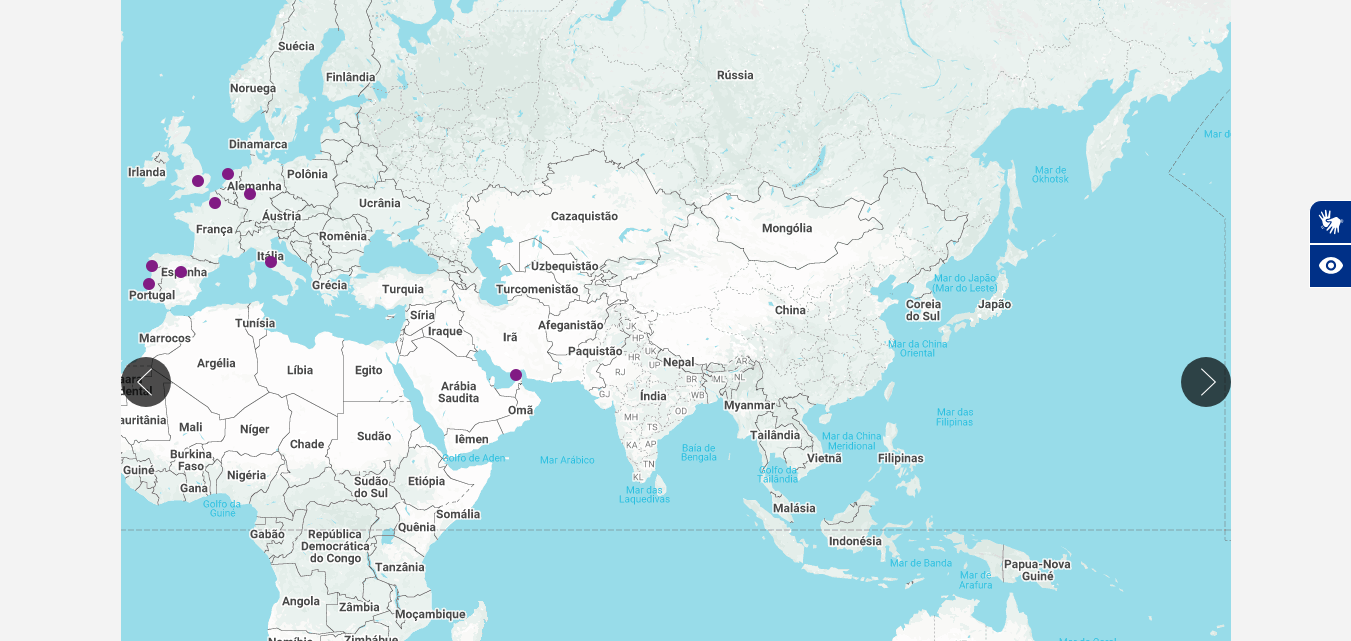 drag, startPoint x: 561, startPoint y: 409, endPoint x: 612, endPoint y: 574, distance: 172.70206 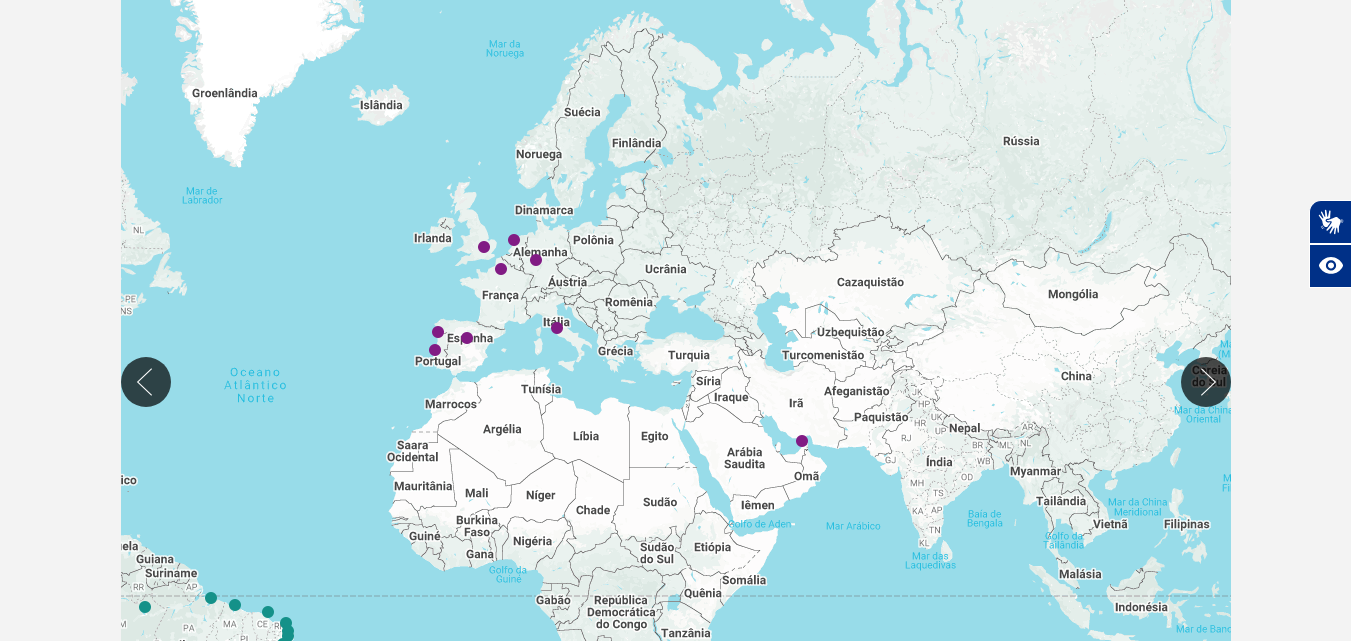 drag, startPoint x: 561, startPoint y: 531, endPoint x: 850, endPoint y: 596, distance: 296.2195 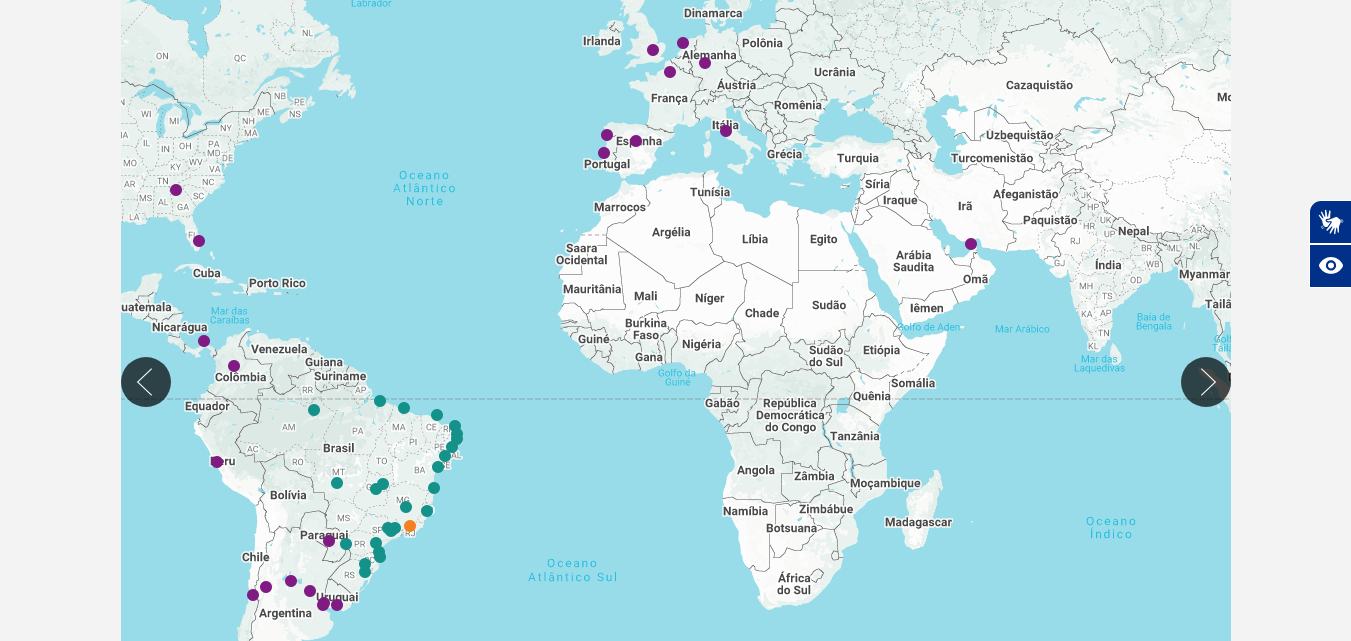 drag, startPoint x: 580, startPoint y: 377, endPoint x: 747, endPoint y: 184, distance: 255.22147 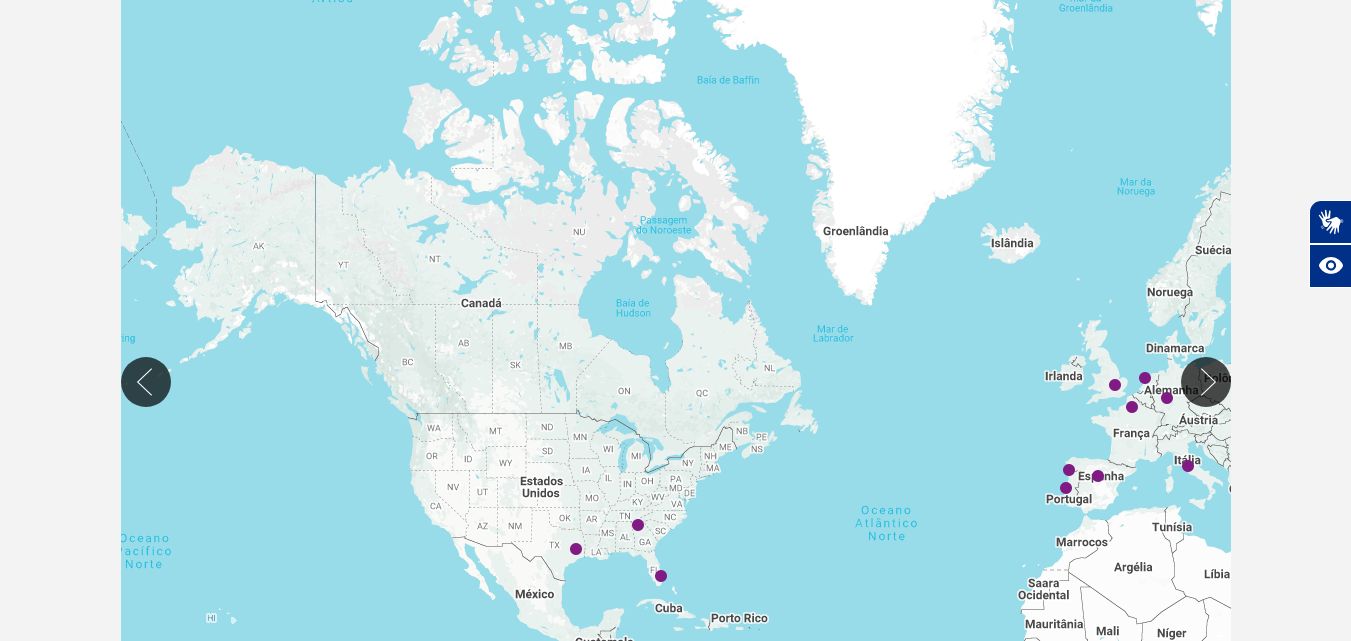 drag, startPoint x: 475, startPoint y: 318, endPoint x: 939, endPoint y: 654, distance: 572.88043 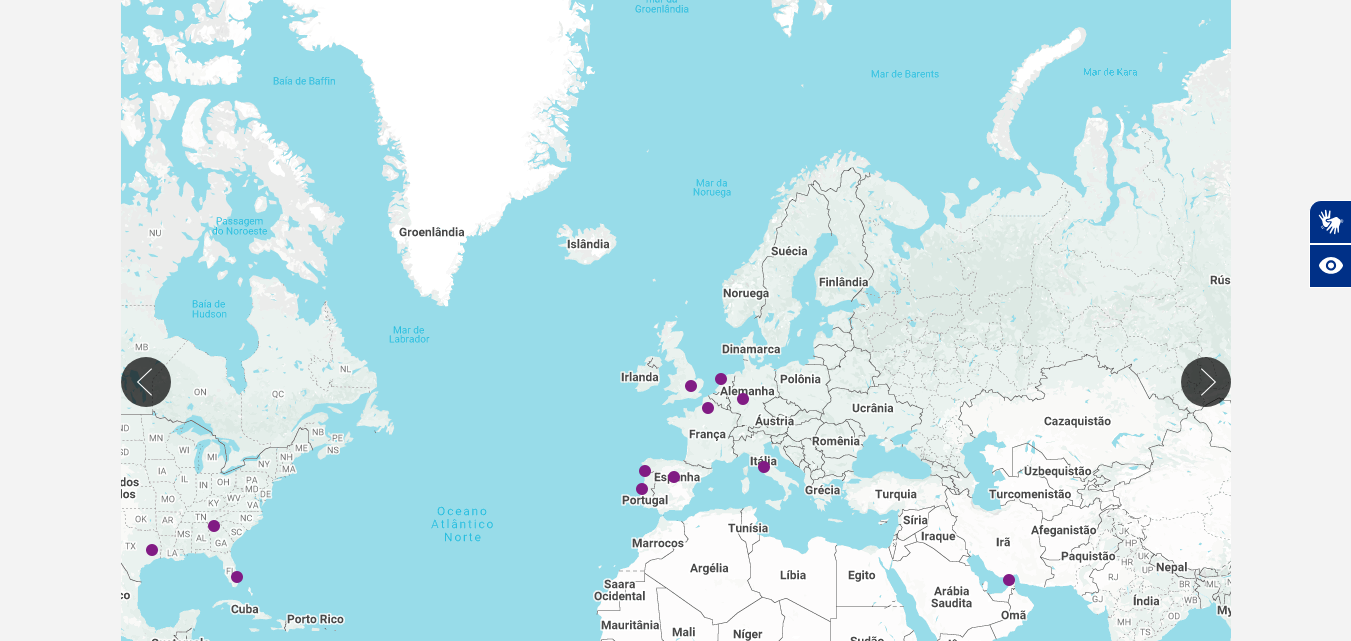 drag, startPoint x: 926, startPoint y: 341, endPoint x: 473, endPoint y: 309, distance: 454.12885 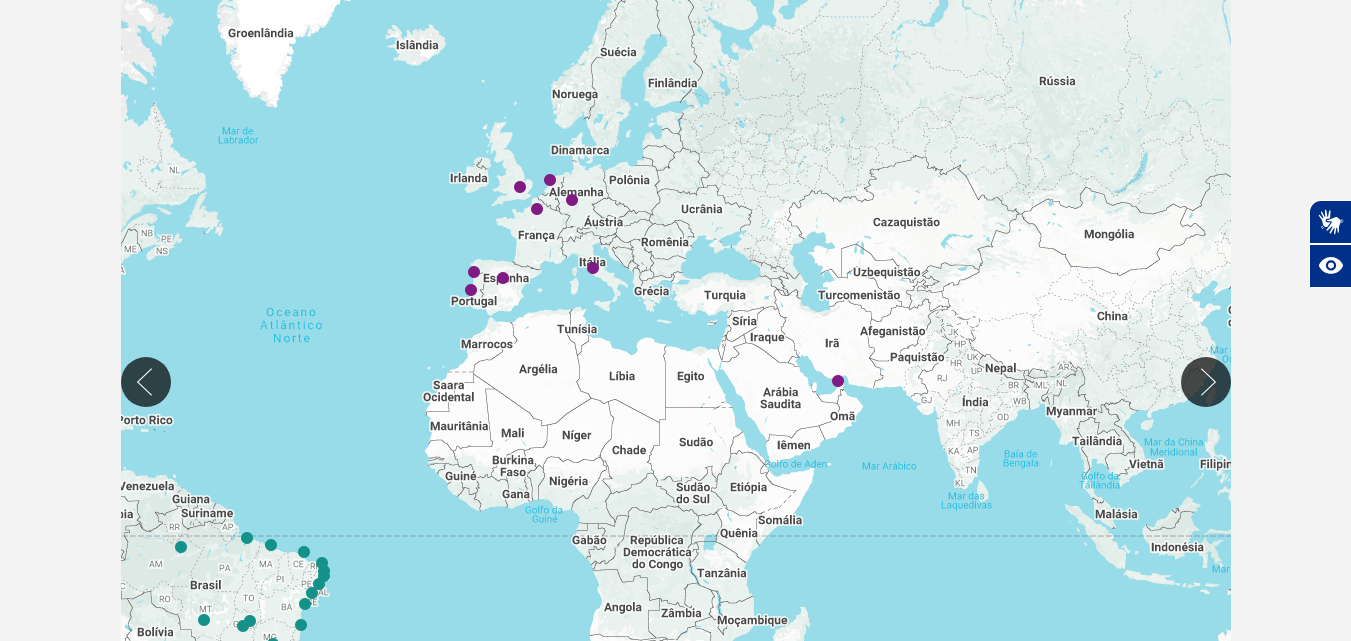 drag, startPoint x: 809, startPoint y: 502, endPoint x: 675, endPoint y: 358, distance: 196.70282 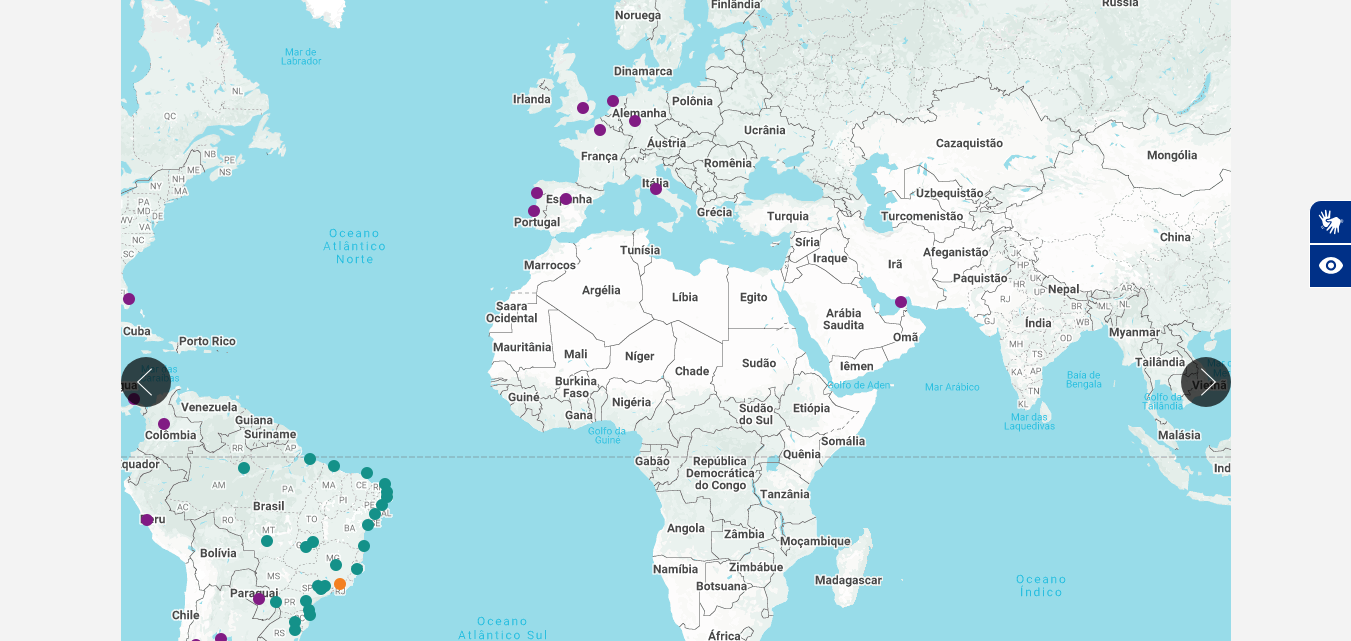 drag, startPoint x: 521, startPoint y: 347, endPoint x: 587, endPoint y: 268, distance: 102.941734 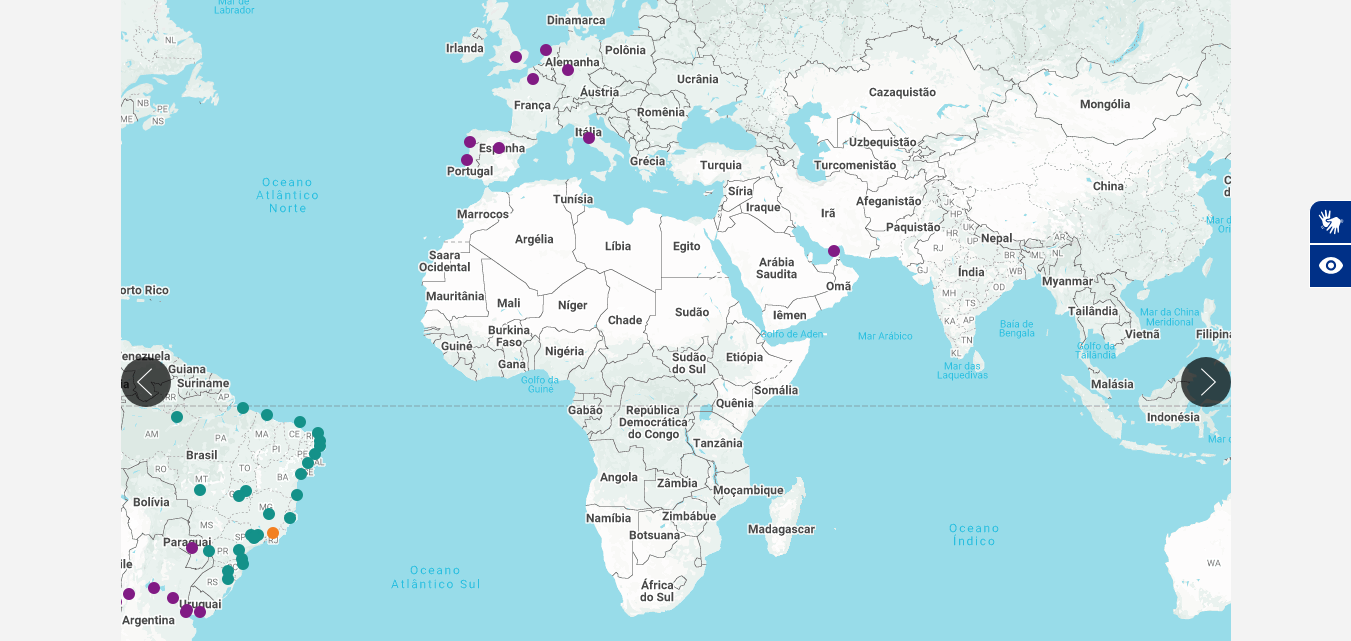 drag, startPoint x: 704, startPoint y: 281, endPoint x: 633, endPoint y: 229, distance: 88.005684 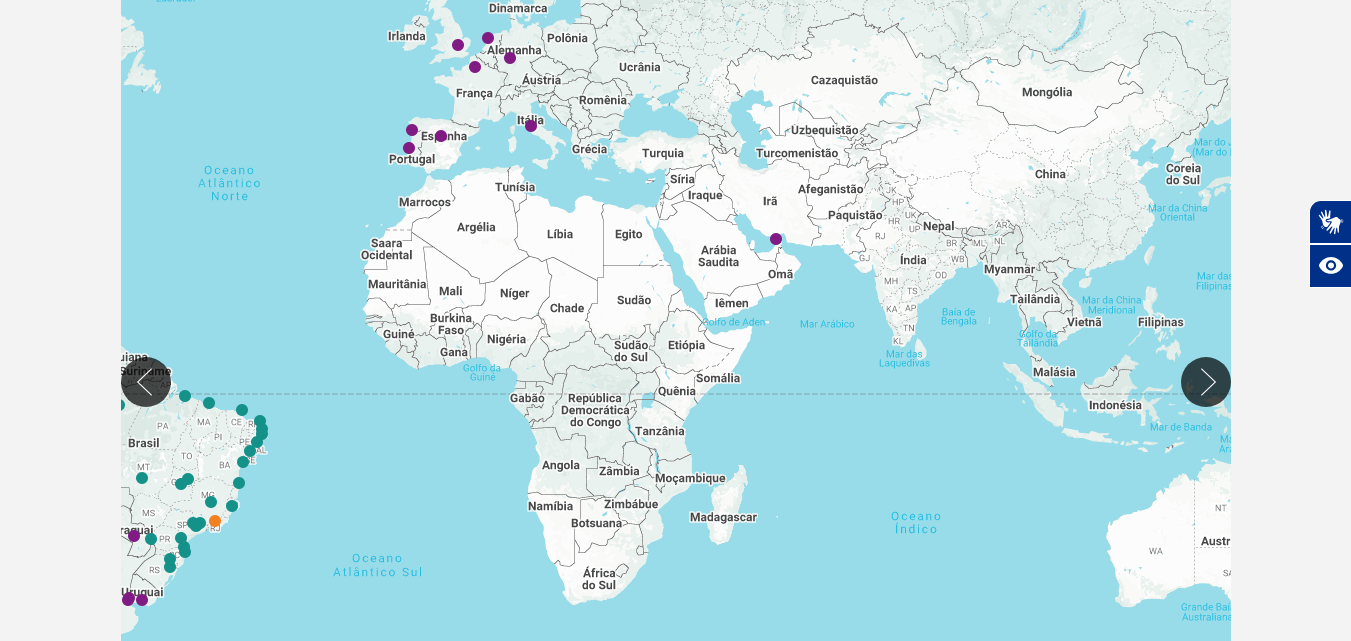 drag, startPoint x: 764, startPoint y: 284, endPoint x: 704, endPoint y: 272, distance: 61.188232 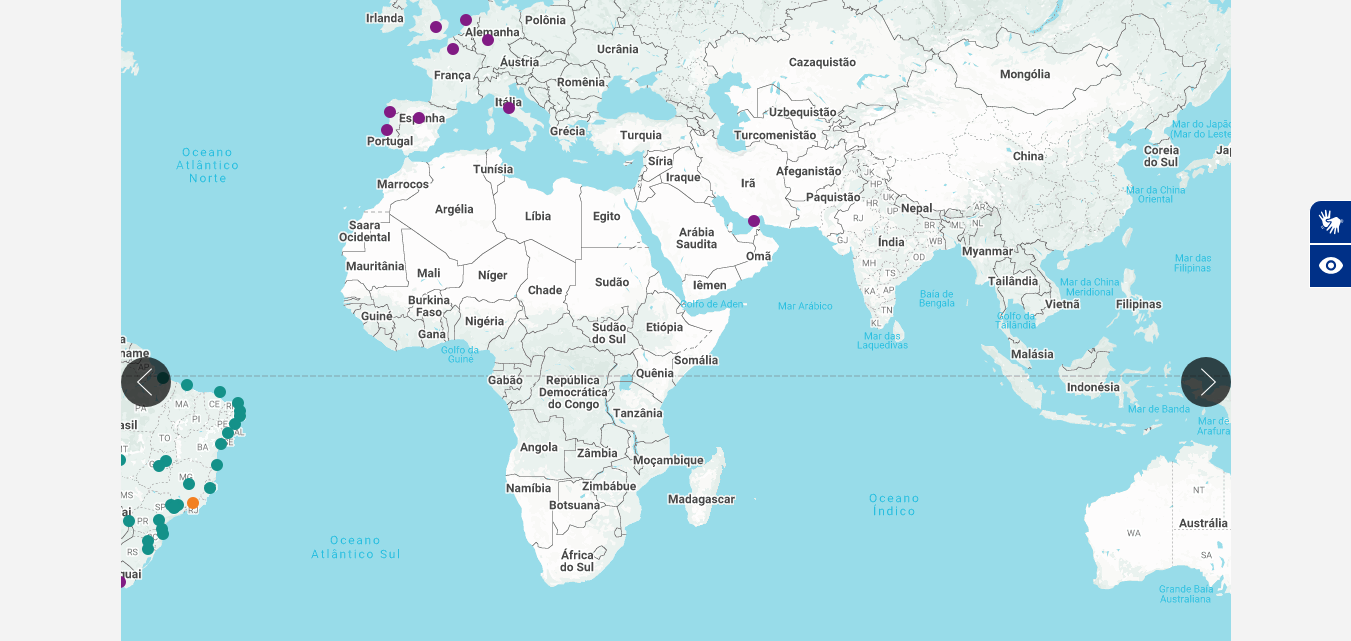 drag, startPoint x: 722, startPoint y: 271, endPoint x: 700, endPoint y: 251, distance: 29.732138 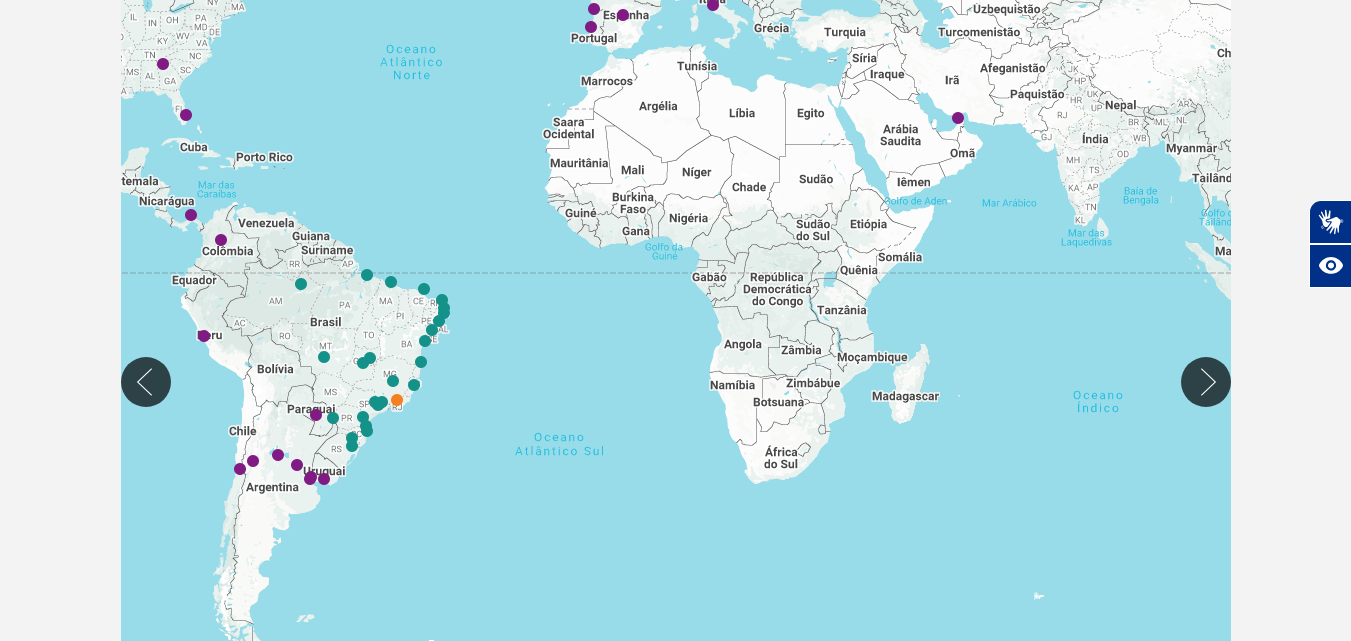 drag, startPoint x: 687, startPoint y: 231, endPoint x: 893, endPoint y: 128, distance: 230.315 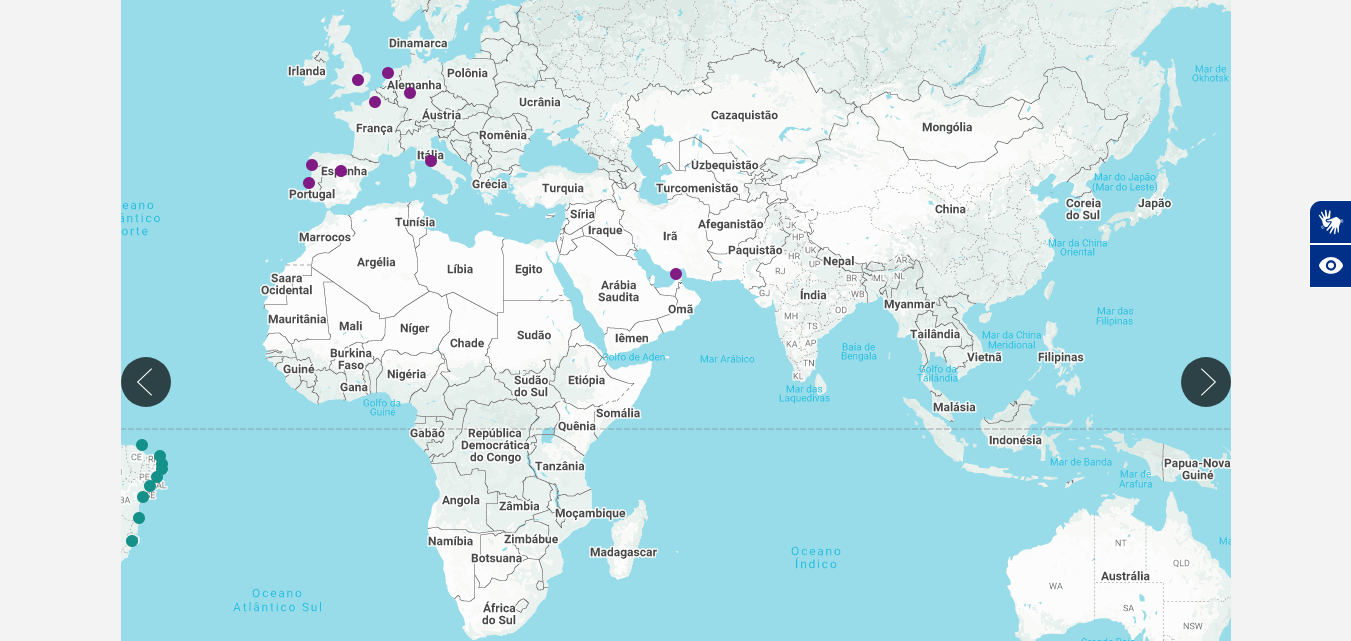 drag, startPoint x: 1018, startPoint y: 341, endPoint x: 732, endPoint y: 498, distance: 326.2591 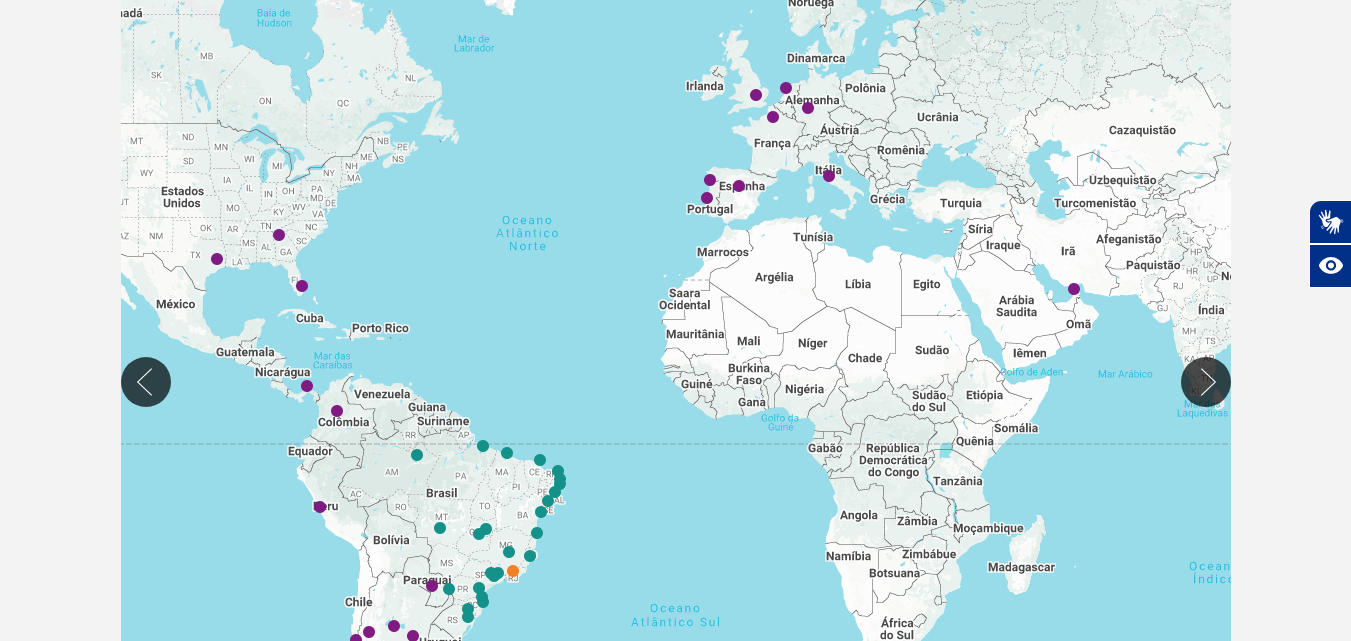 drag, startPoint x: 531, startPoint y: 347, endPoint x: 991, endPoint y: 261, distance: 467.9701 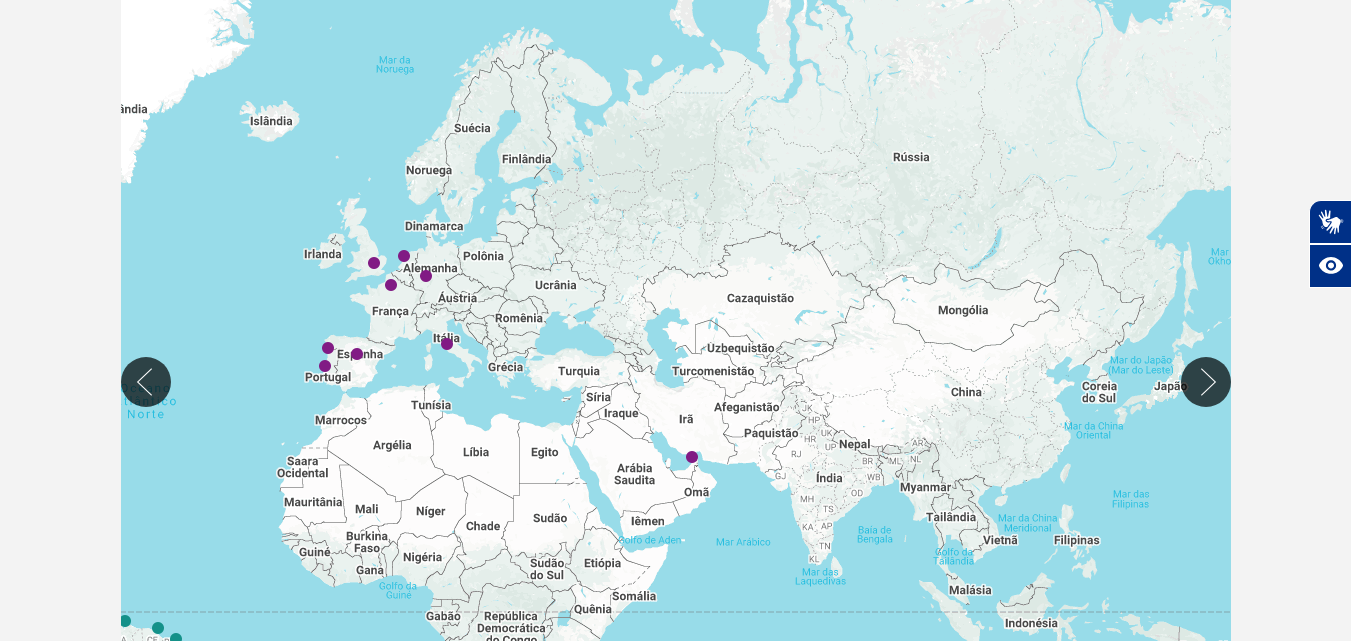 drag, startPoint x: 991, startPoint y: 261, endPoint x: 505, endPoint y: 573, distance: 577.52924 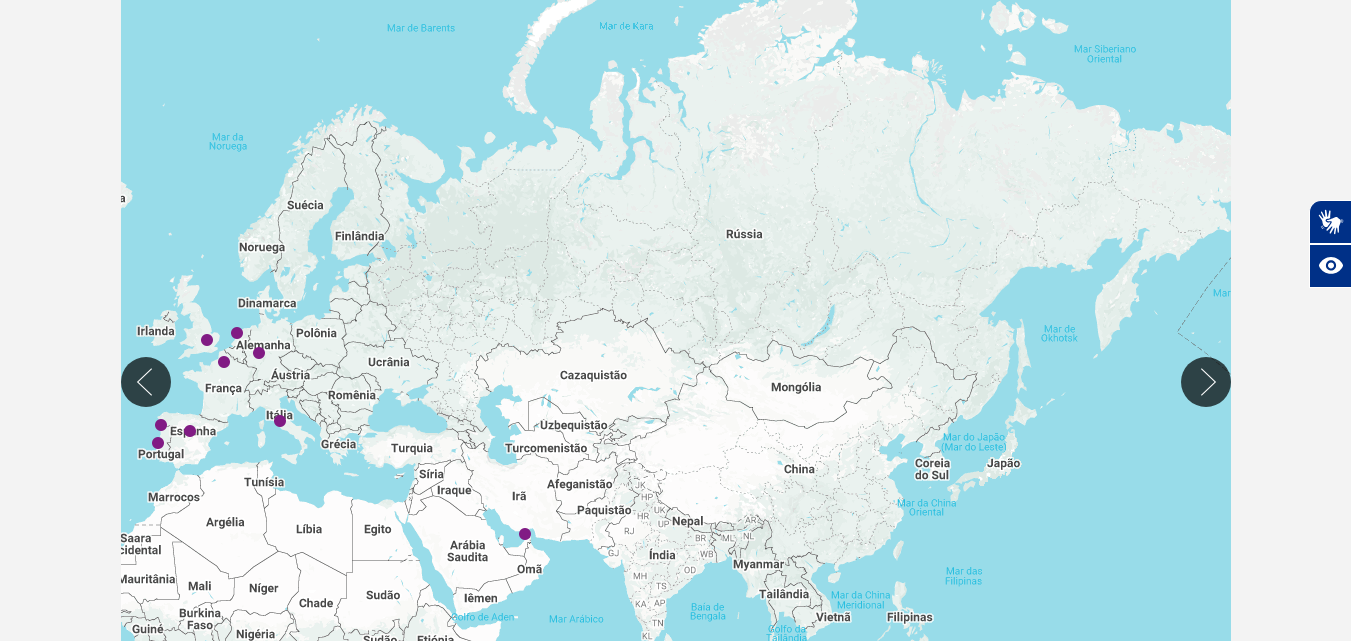 drag, startPoint x: 792, startPoint y: 380, endPoint x: 623, endPoint y: 464, distance: 188.72467 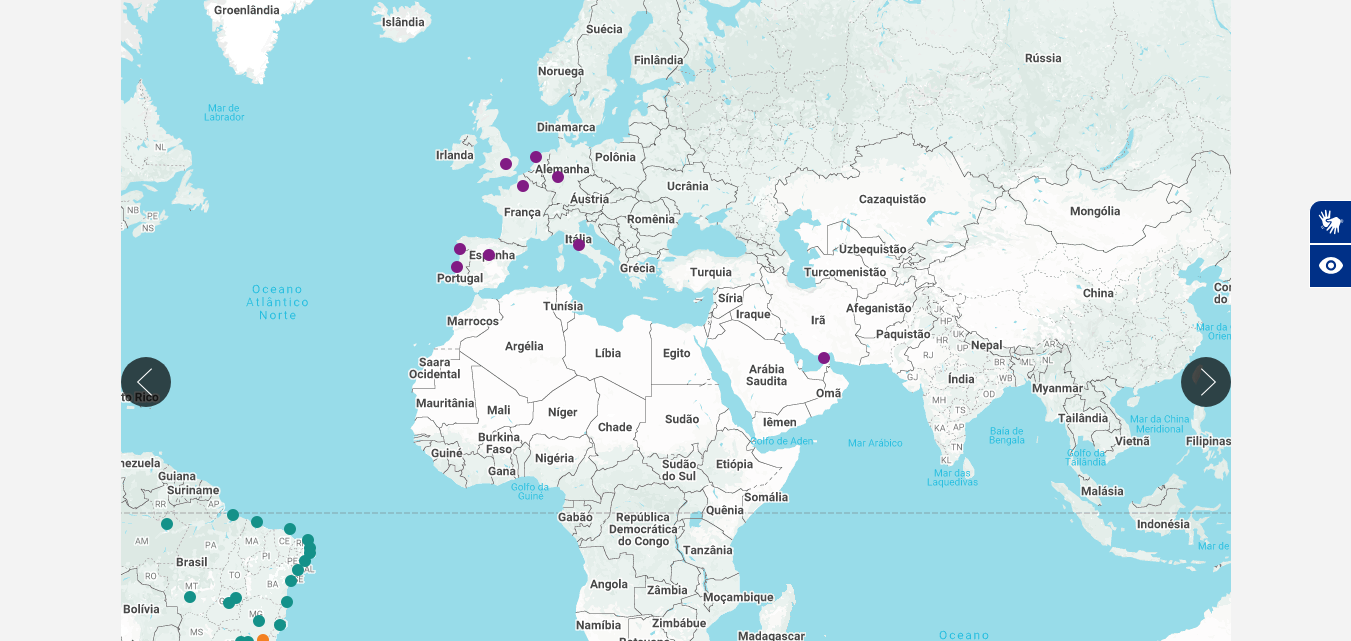 drag, startPoint x: 521, startPoint y: 449, endPoint x: 822, endPoint y: 272, distance: 349.18475 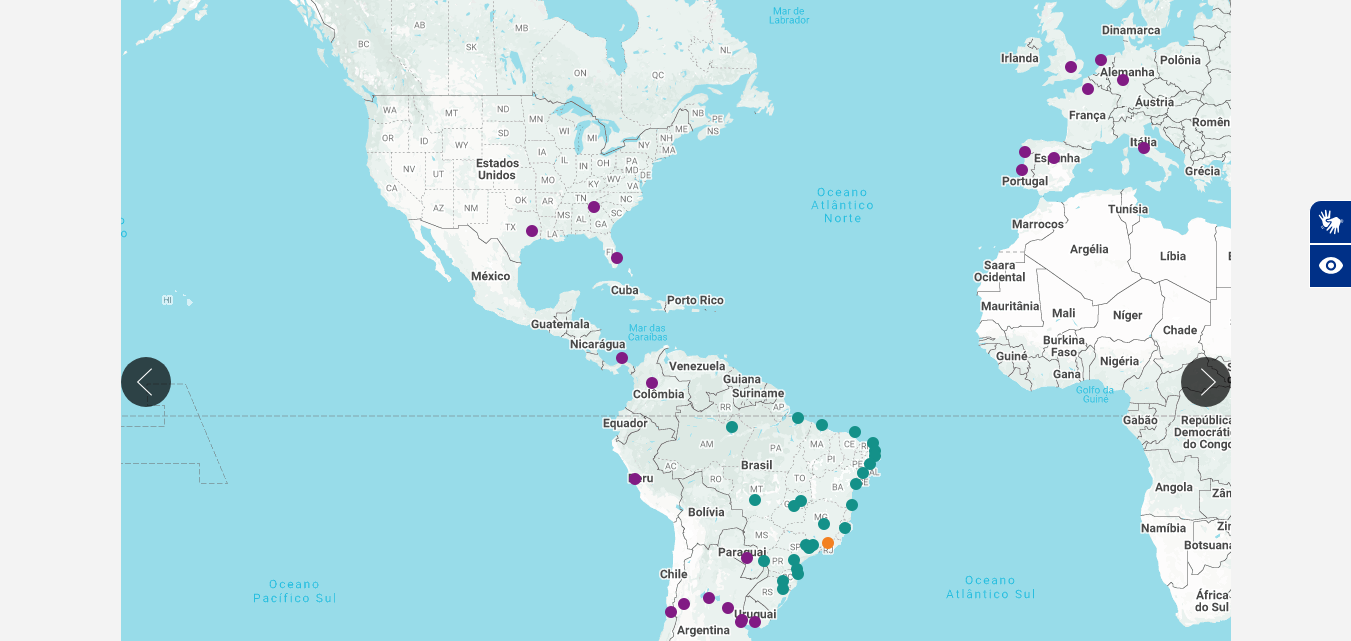 drag, startPoint x: 438, startPoint y: 438, endPoint x: 1006, endPoint y: 341, distance: 576.223 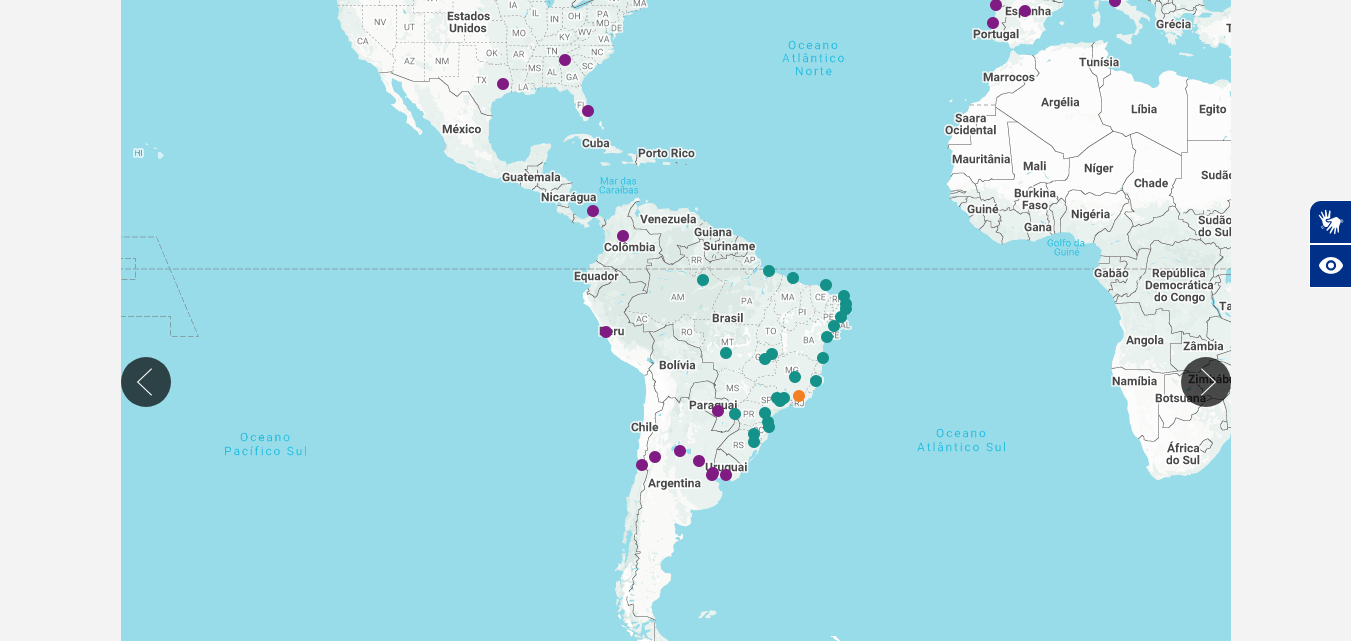 drag, startPoint x: 791, startPoint y: 393, endPoint x: 762, endPoint y: 244, distance: 151.79591 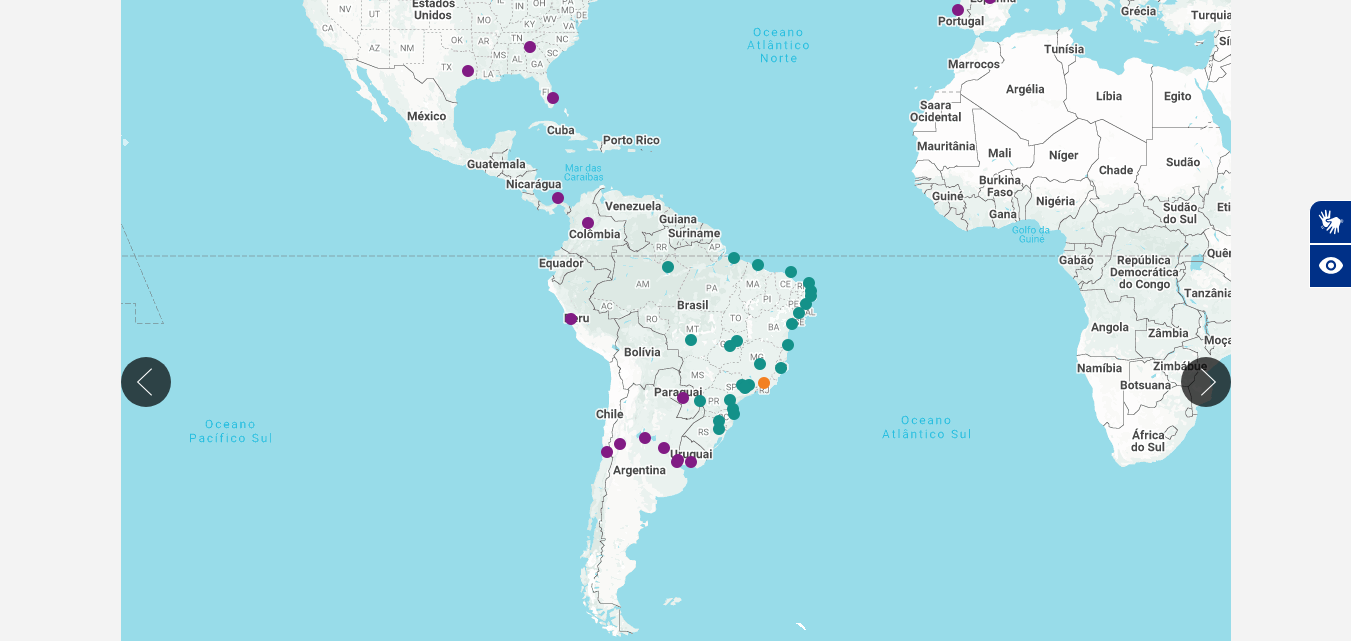 drag, startPoint x: 761, startPoint y: 244, endPoint x: 724, endPoint y: 231, distance: 39.217342 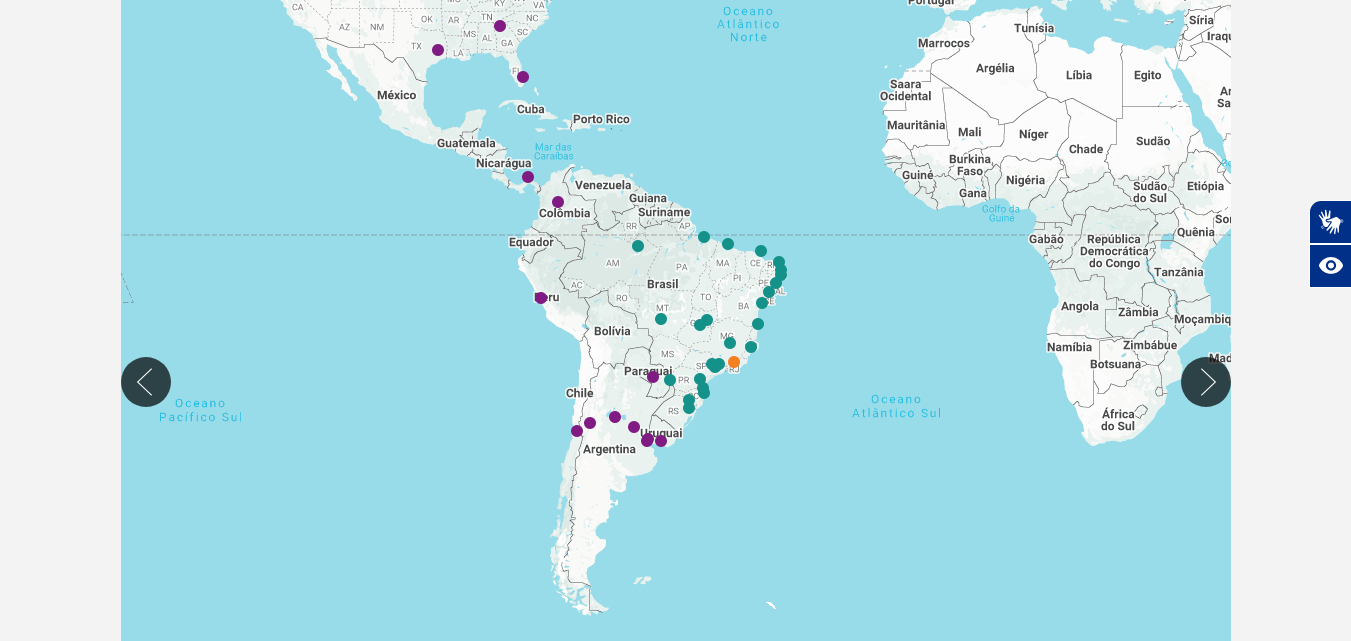 drag, startPoint x: 808, startPoint y: 378, endPoint x: 772, endPoint y: 355, distance: 42.72002 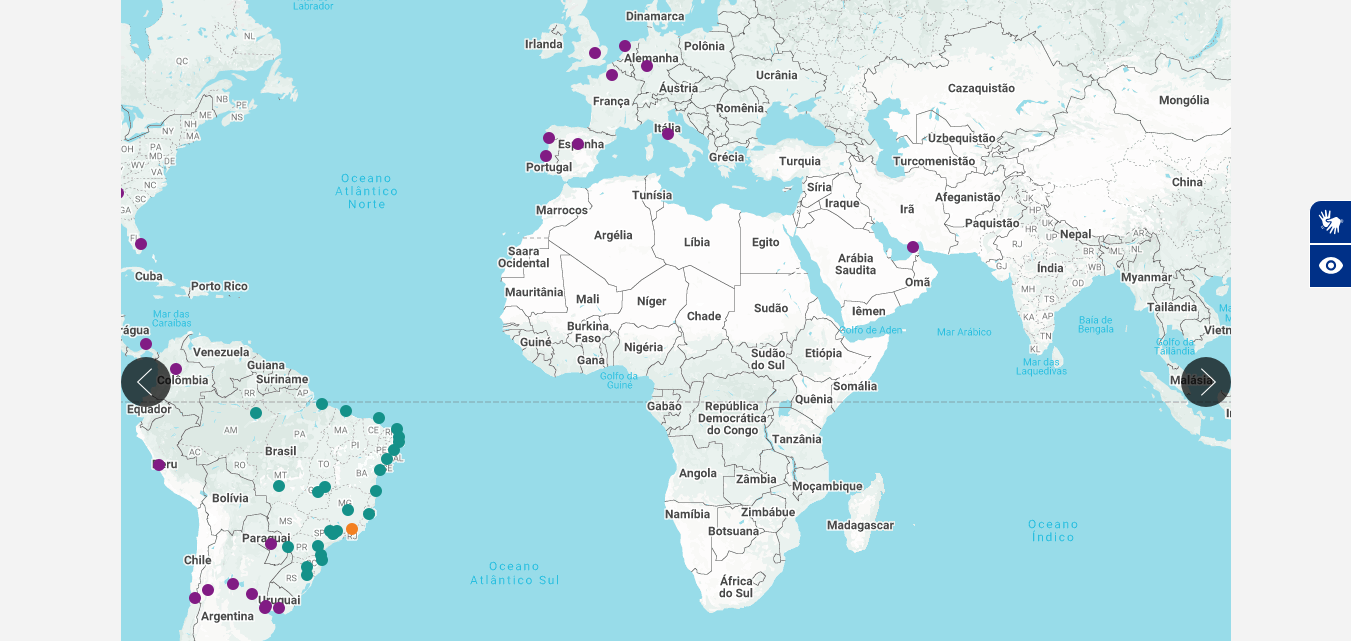 drag, startPoint x: 885, startPoint y: 336, endPoint x: 523, endPoint y: 486, distance: 391.84692 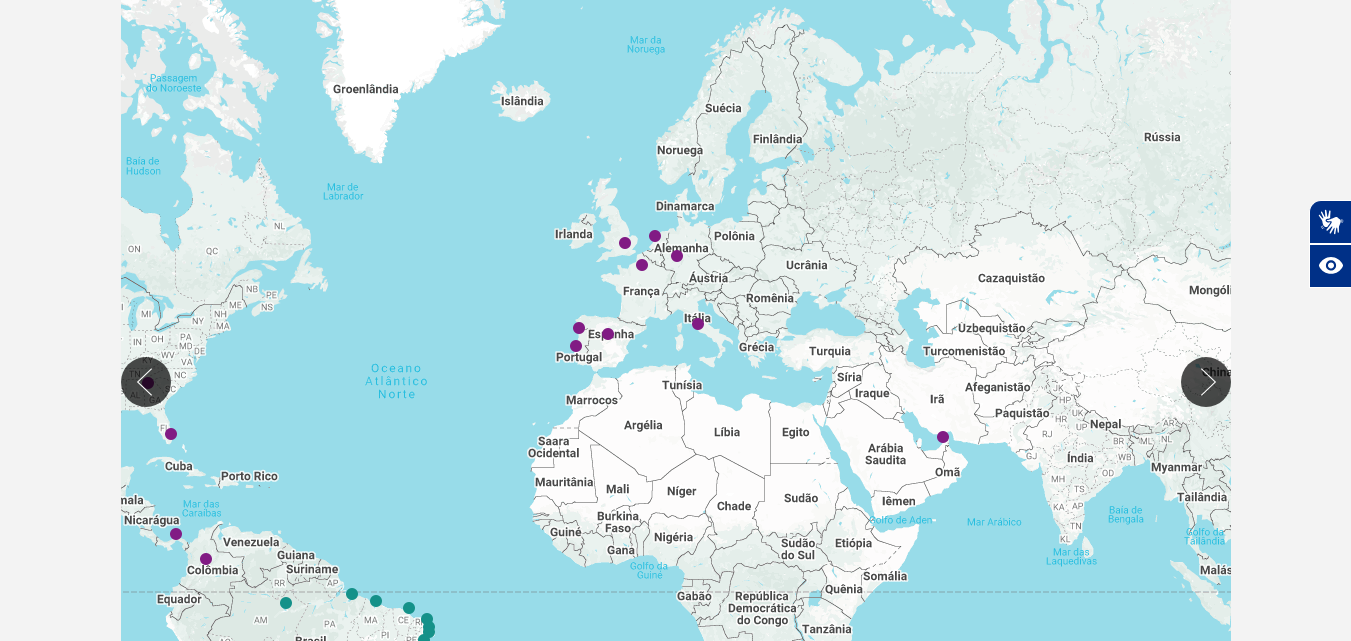 drag, startPoint x: 372, startPoint y: 212, endPoint x: 402, endPoint y: 390, distance: 180.51039 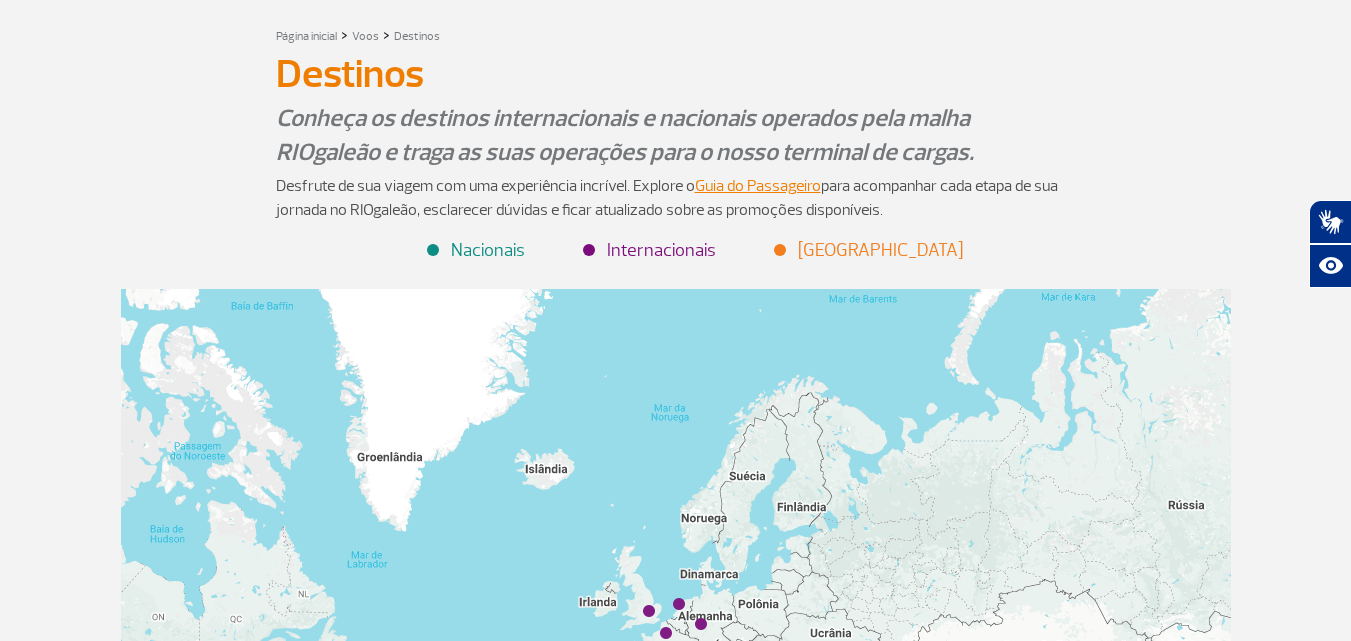 scroll, scrollTop: 0, scrollLeft: 0, axis: both 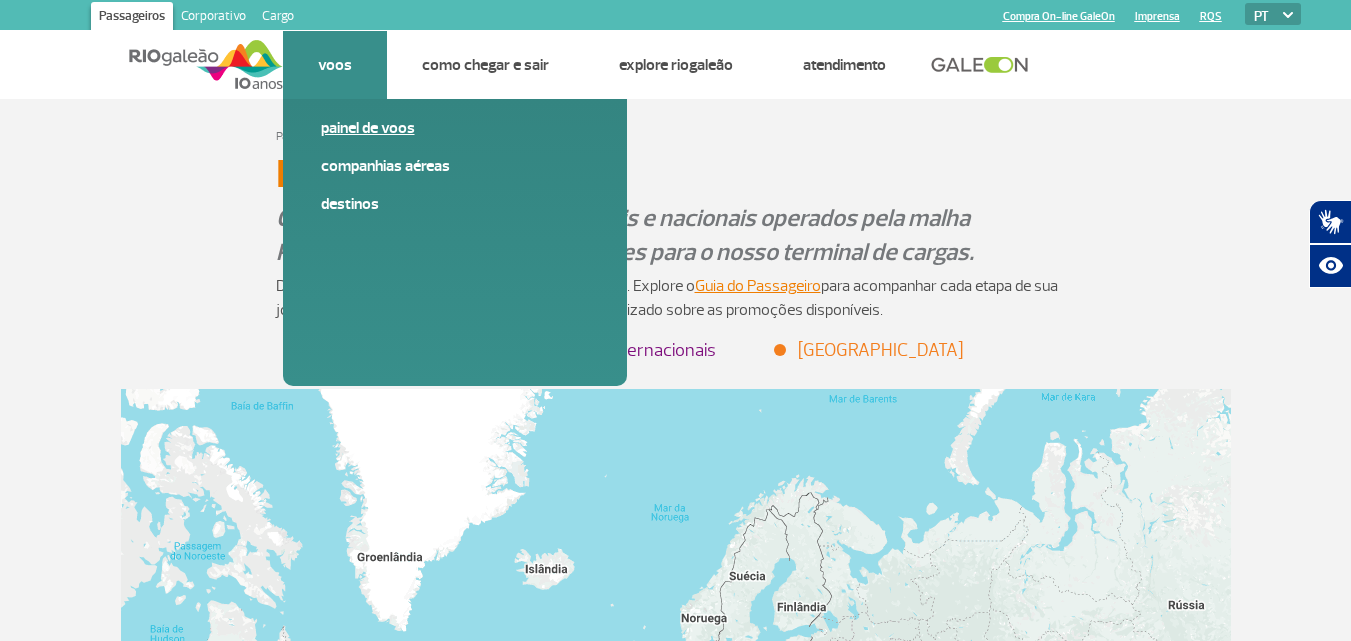 click on "Painel de voos" at bounding box center (455, 128) 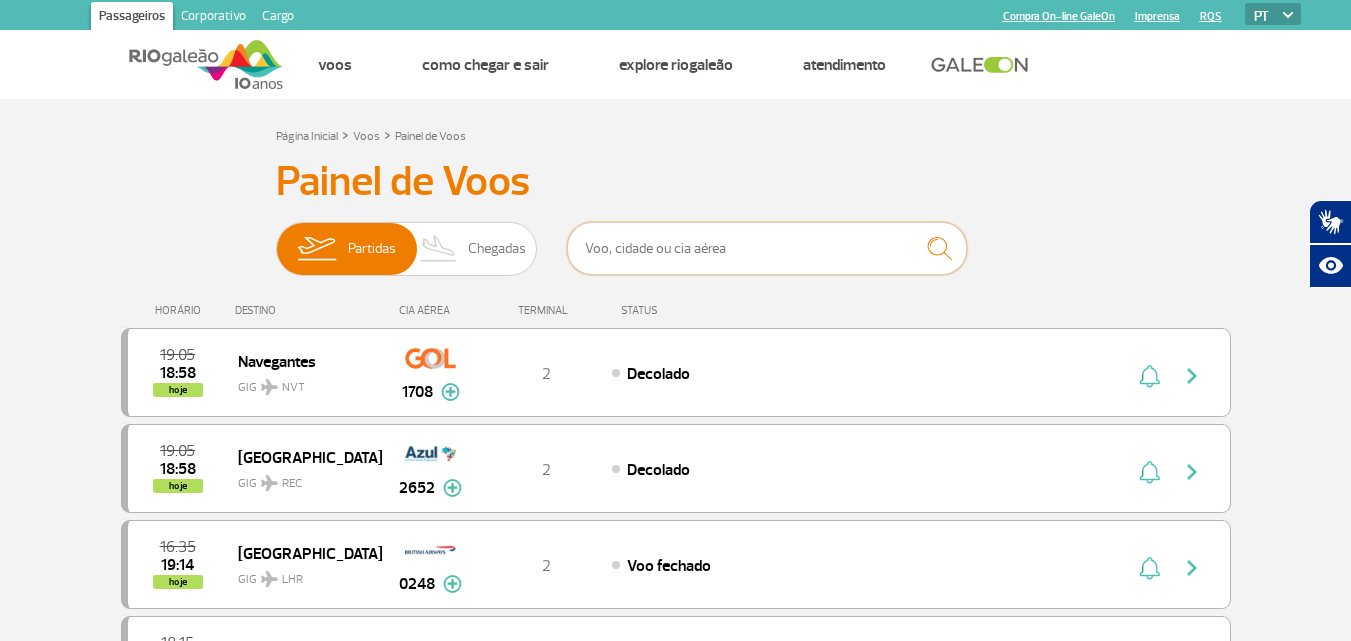click at bounding box center (767, 248) 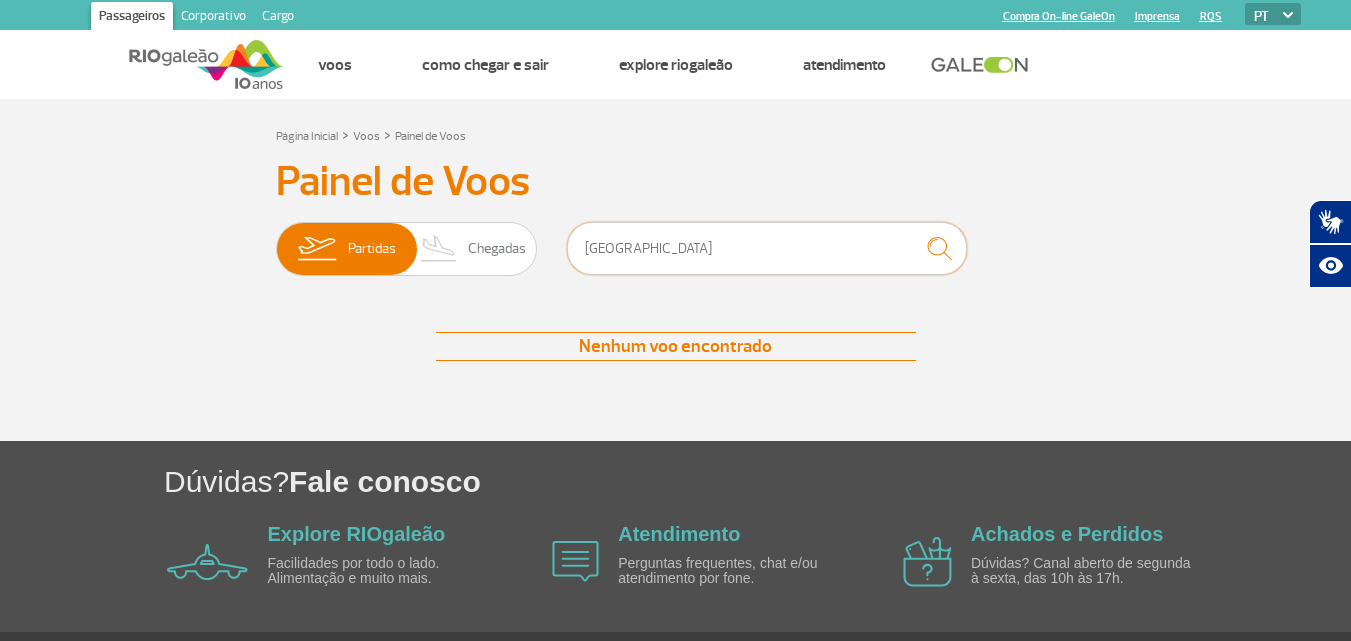 click on "[GEOGRAPHIC_DATA]" at bounding box center [767, 248] 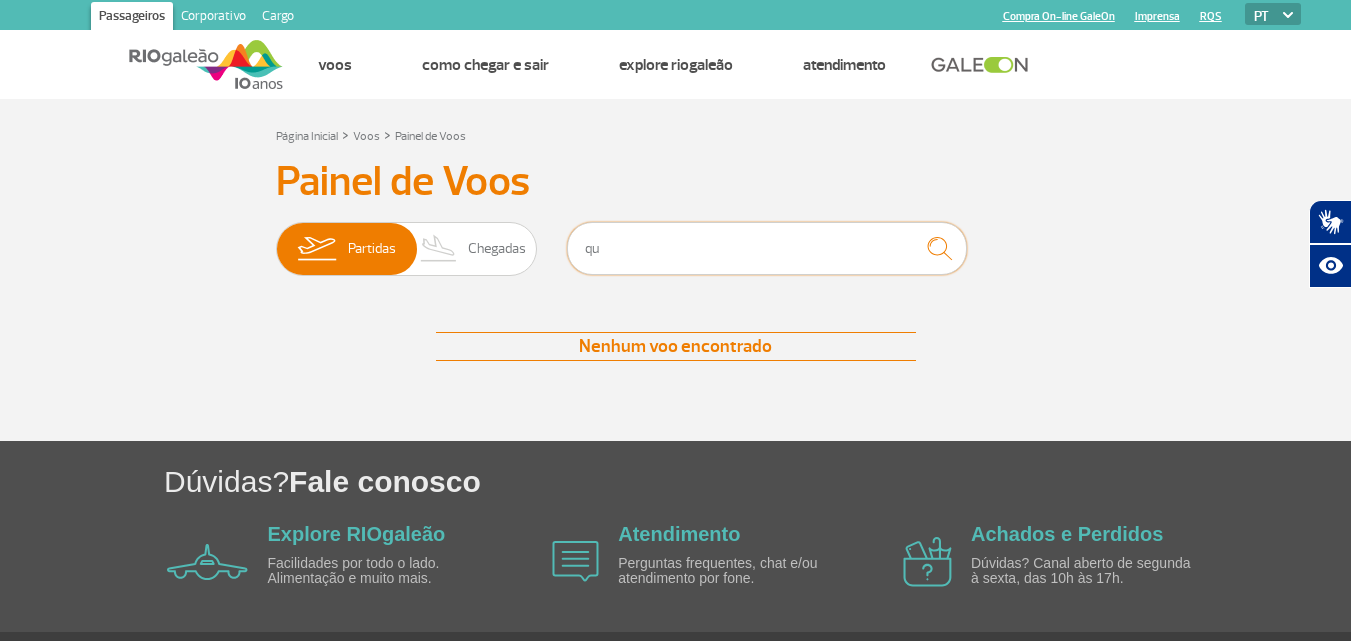 type on "q" 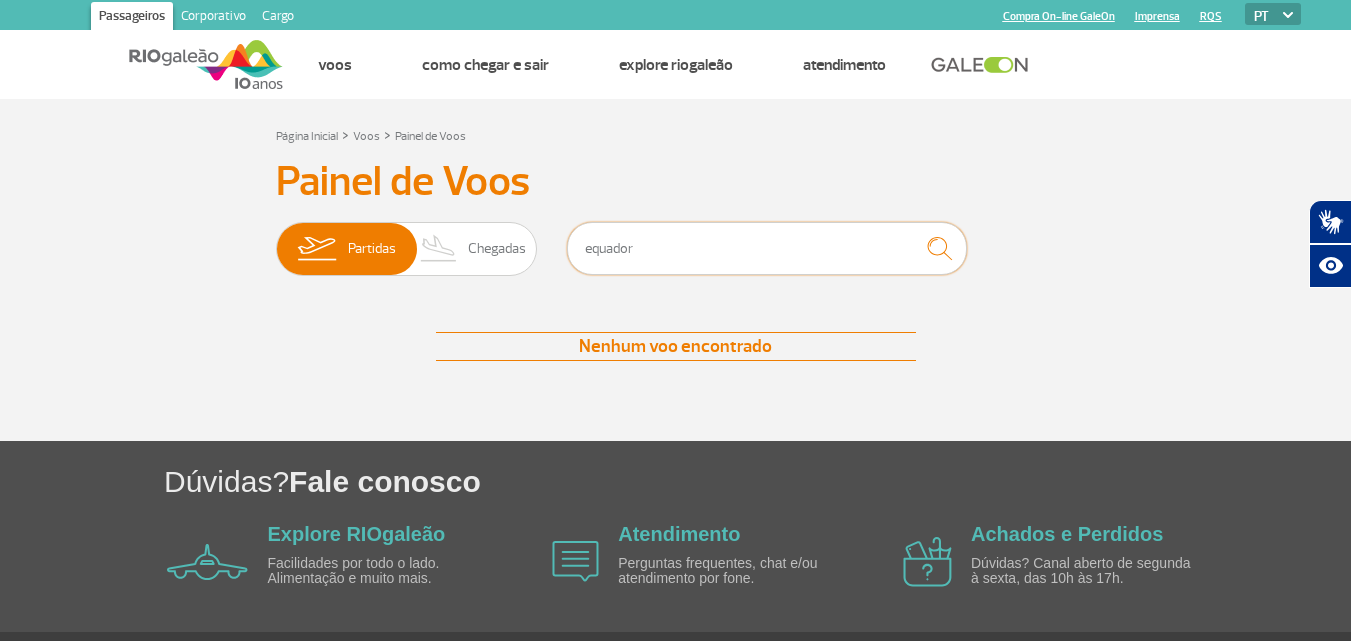 type on "equador" 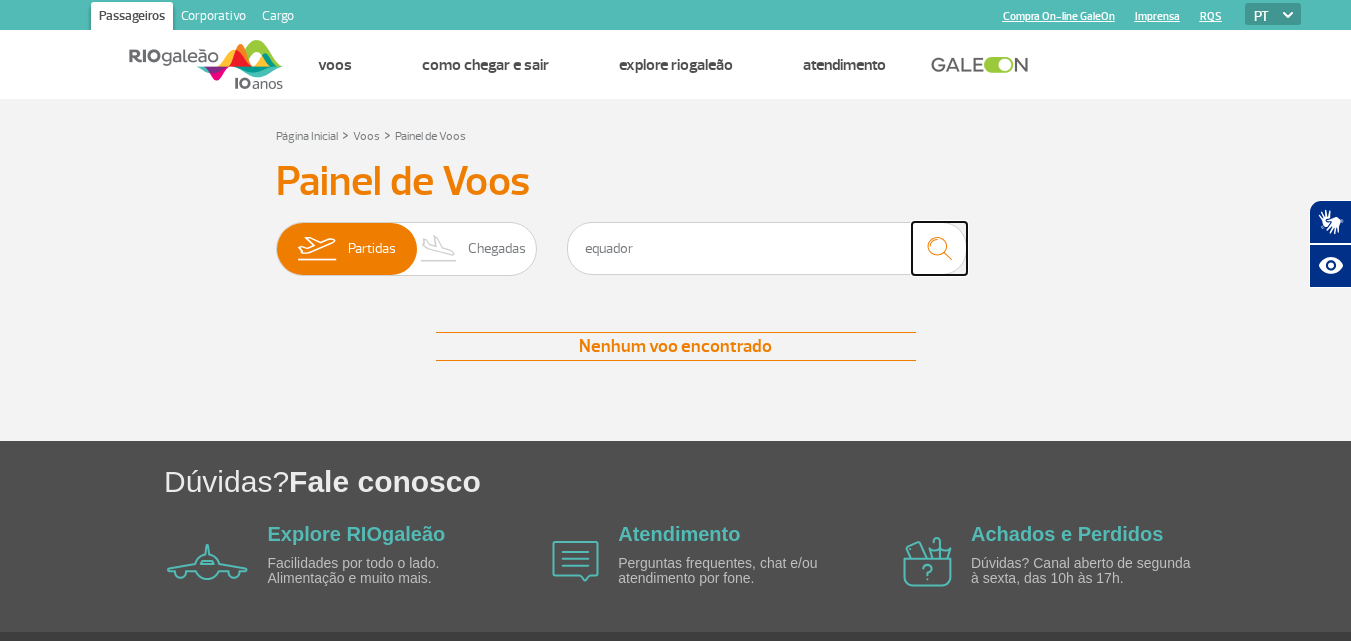click at bounding box center [939, 248] 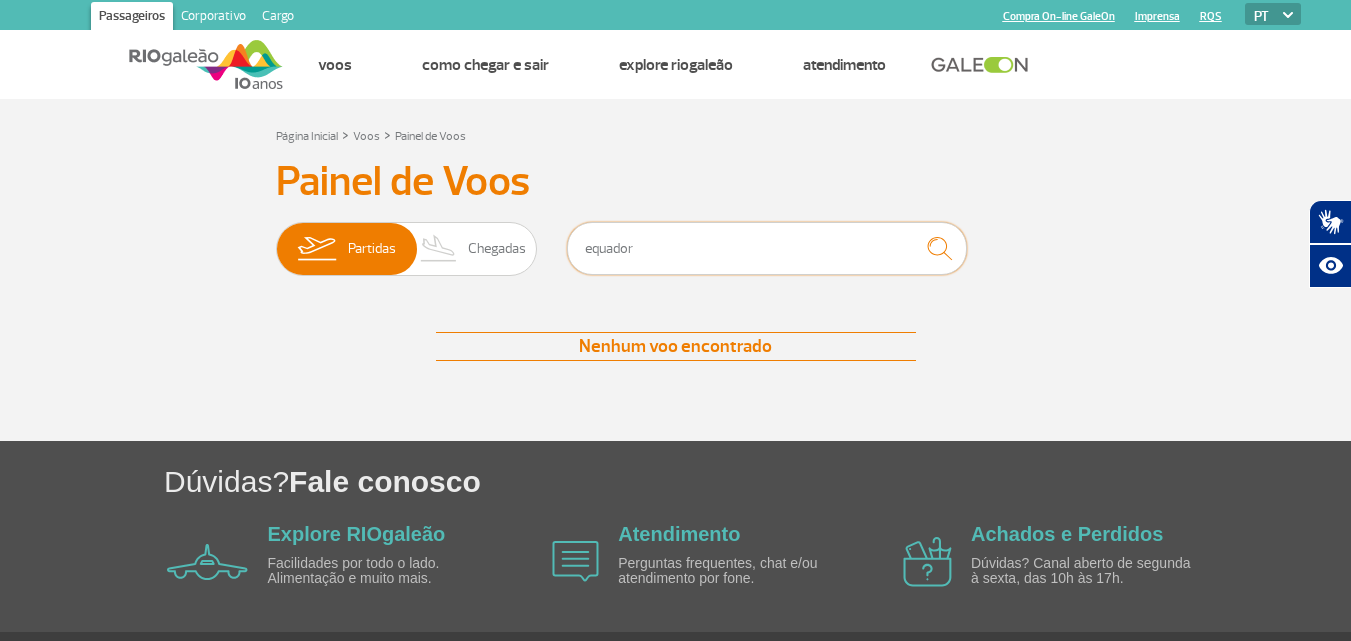 drag, startPoint x: 667, startPoint y: 250, endPoint x: 557, endPoint y: 253, distance: 110.0409 